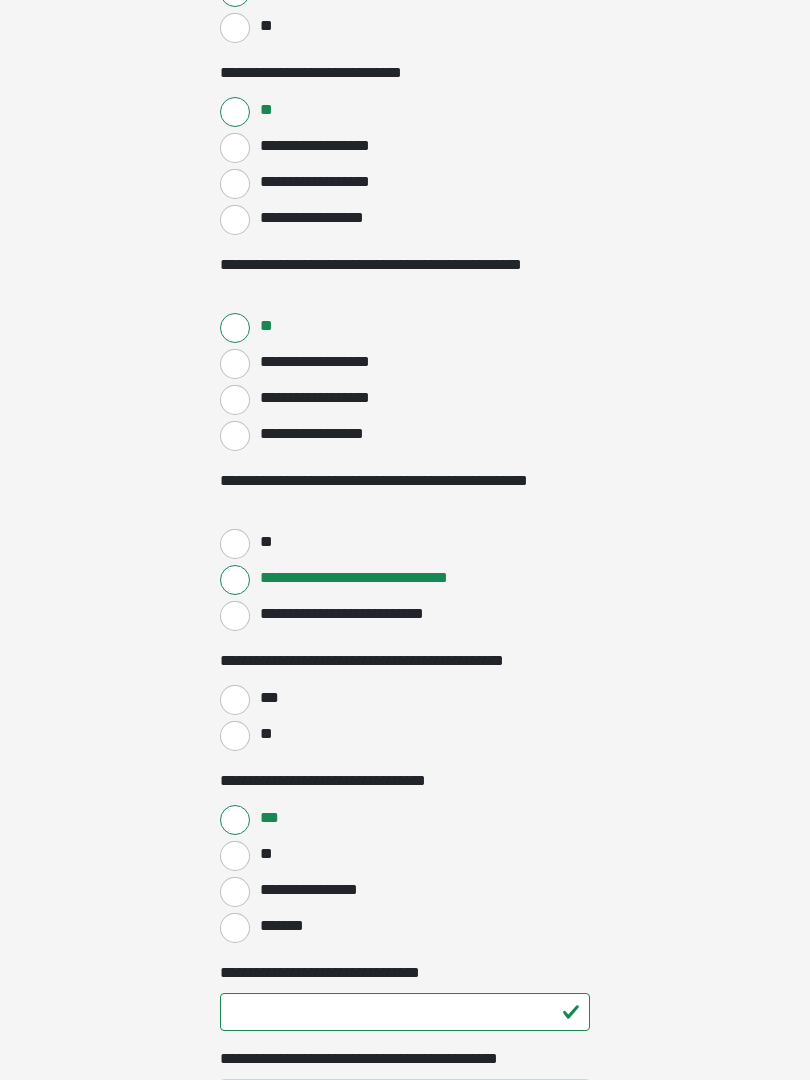 scroll, scrollTop: 441, scrollLeft: 0, axis: vertical 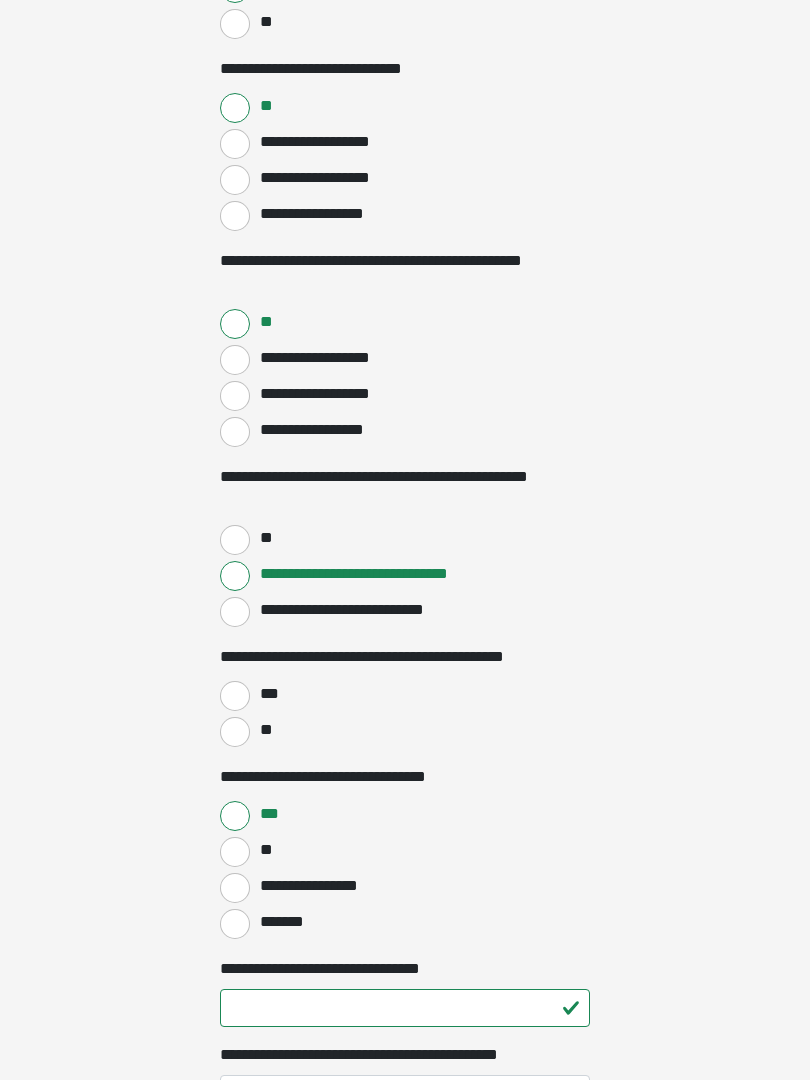 click on "***" at bounding box center [235, 696] 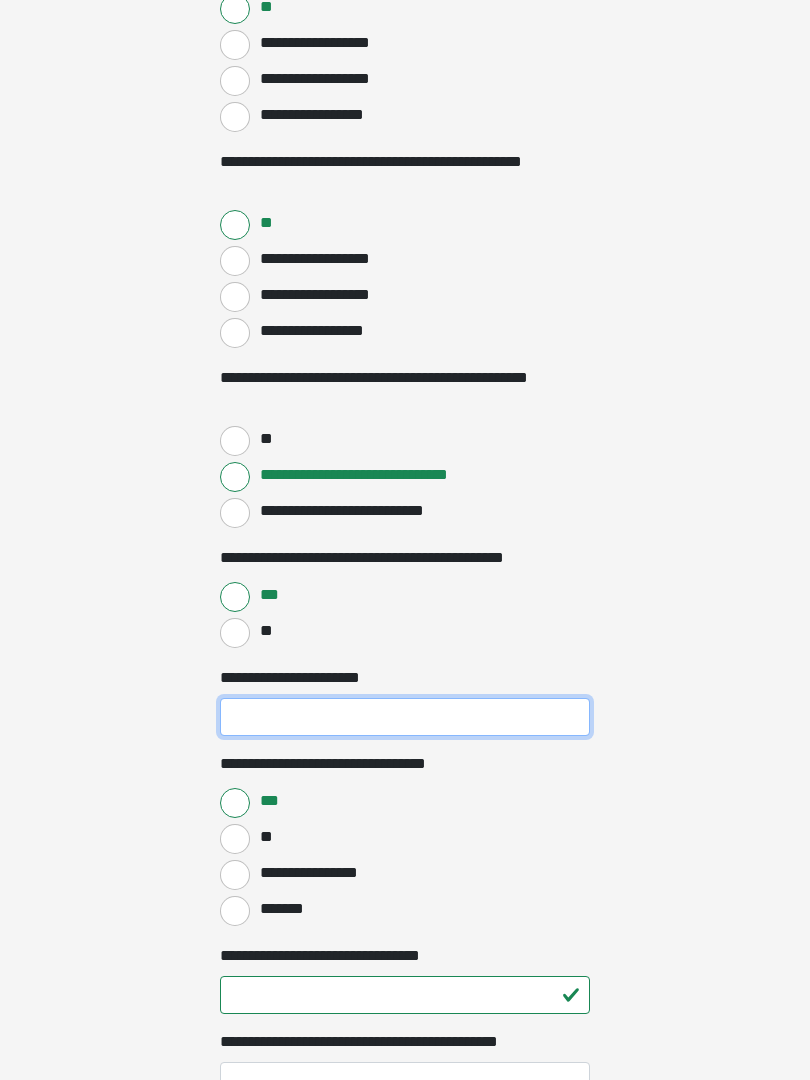 click on "**********" at bounding box center (405, 717) 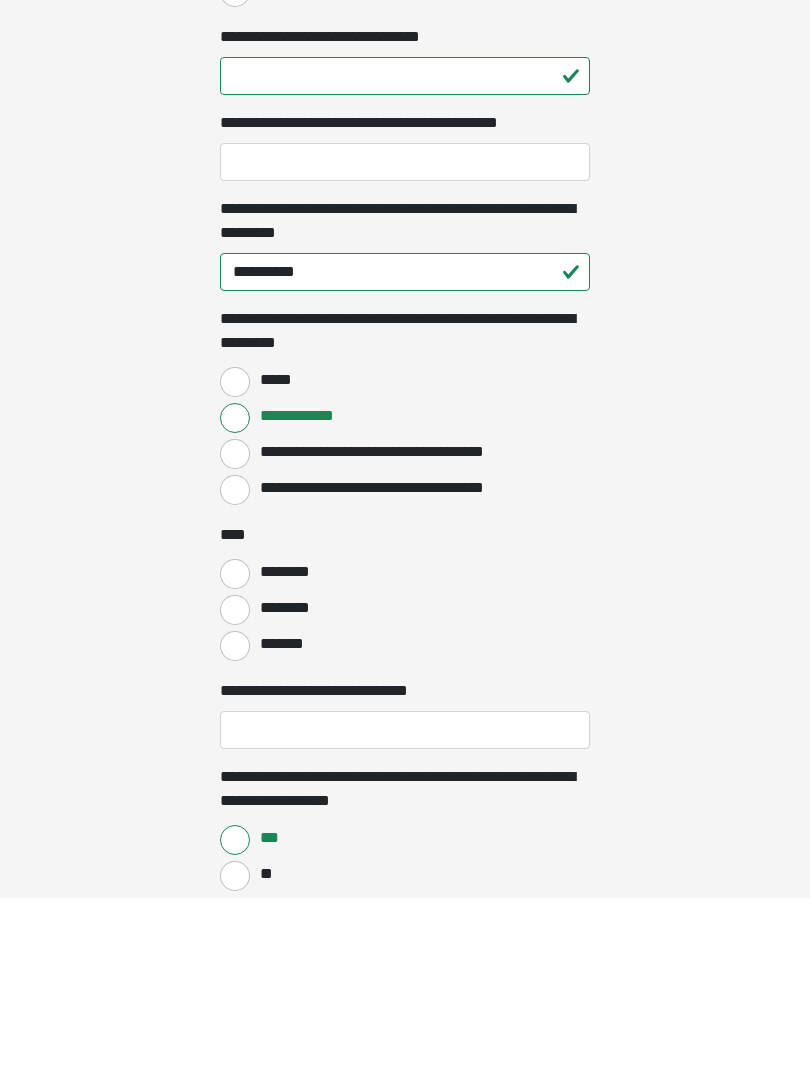 scroll, scrollTop: 1278, scrollLeft: 0, axis: vertical 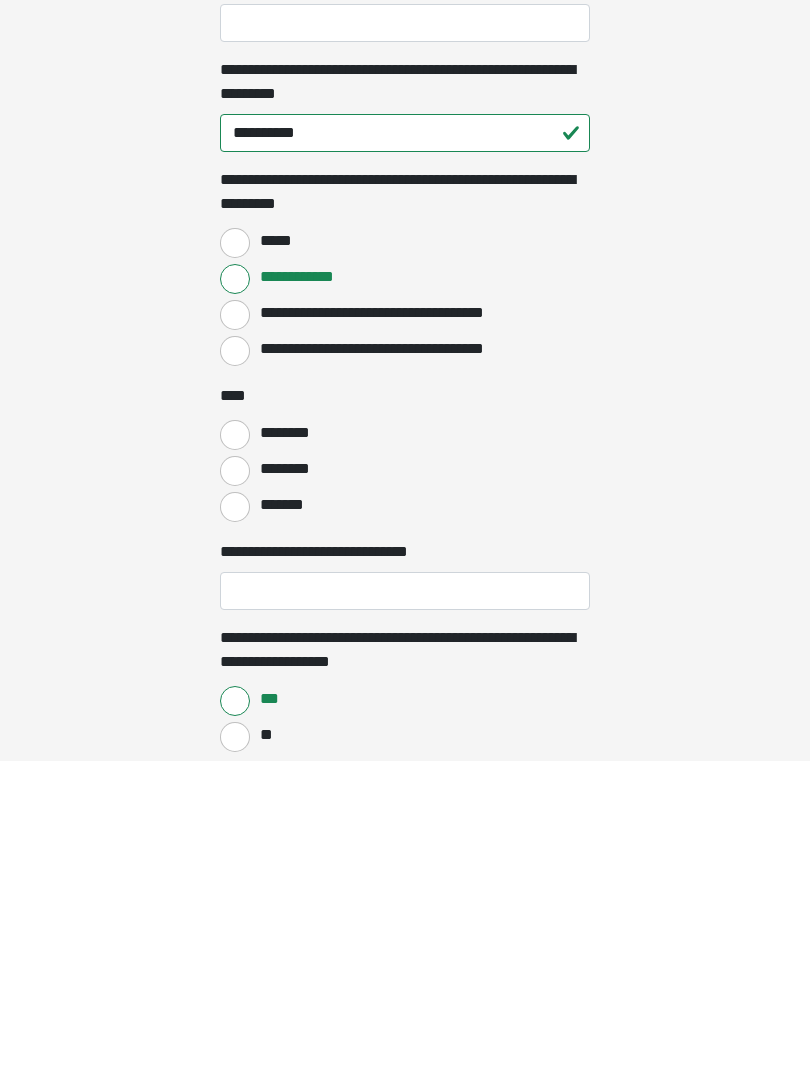 type on "**" 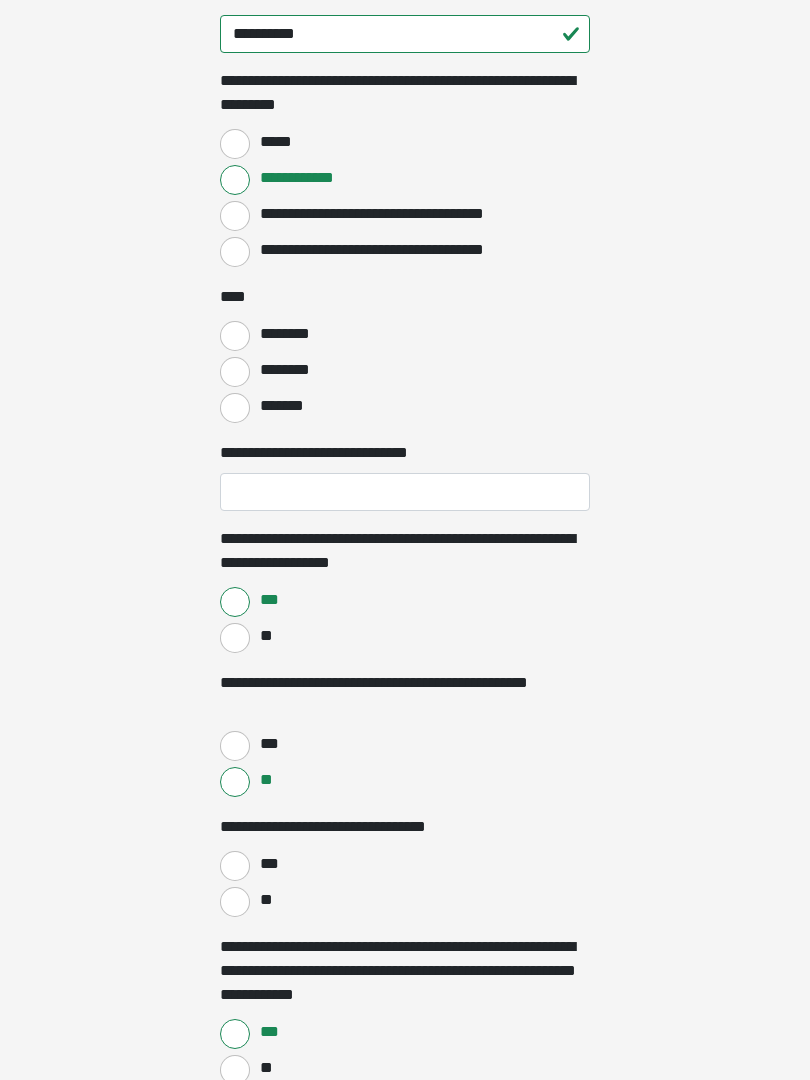 scroll, scrollTop: 1701, scrollLeft: 0, axis: vertical 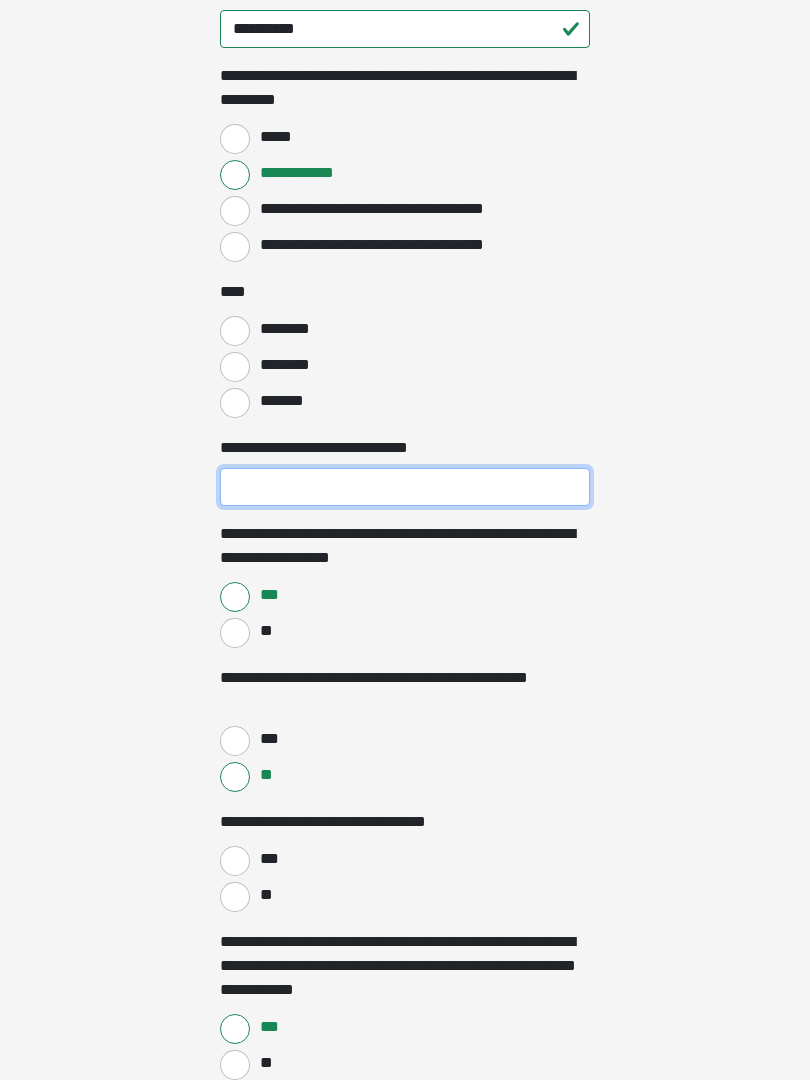 click on "**********" at bounding box center (405, 488) 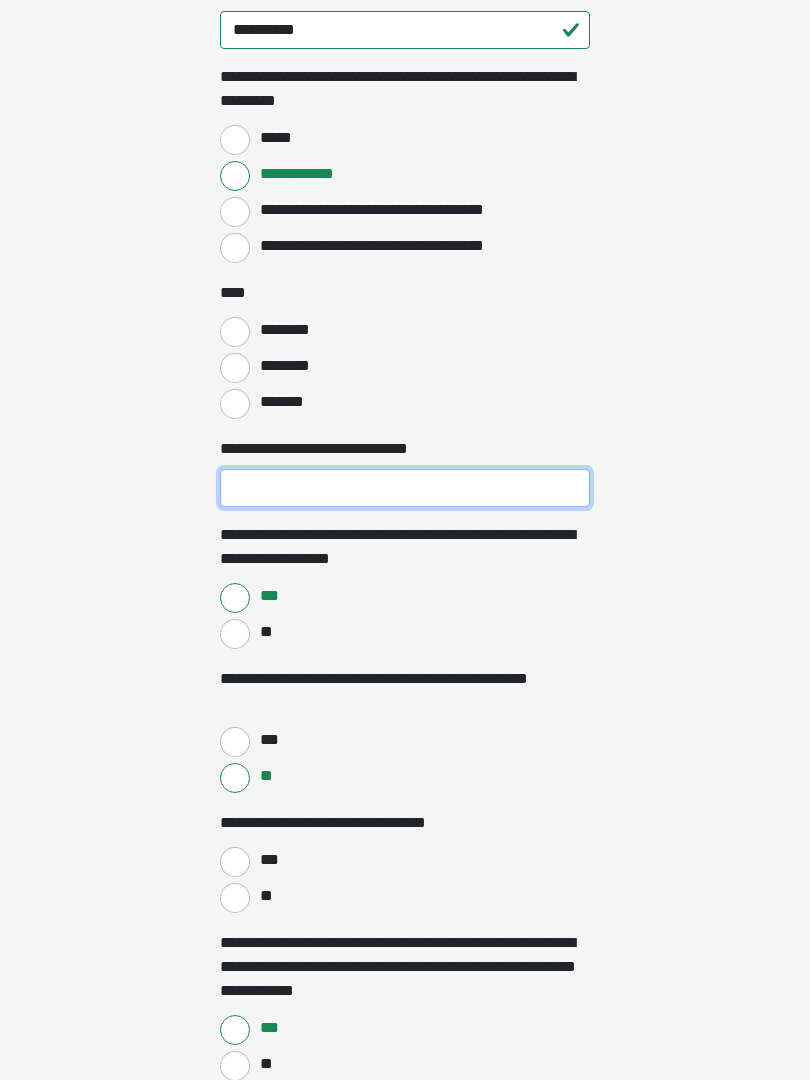 click on "**********" at bounding box center (405, 488) 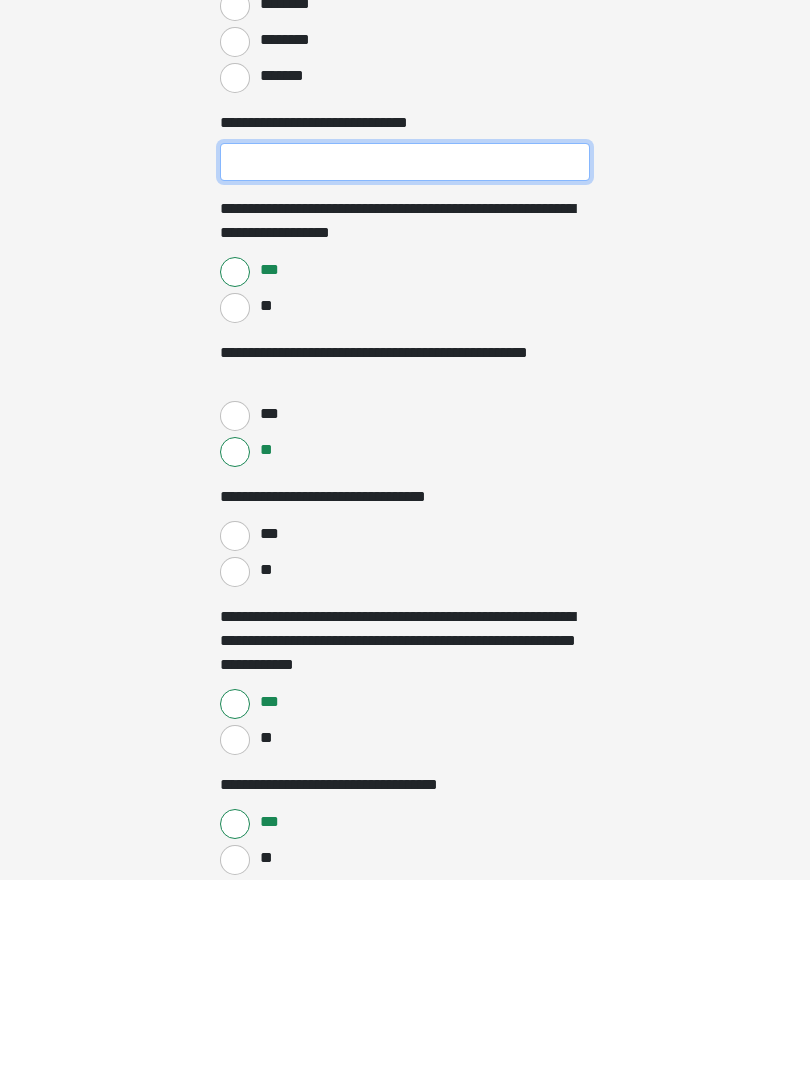 scroll, scrollTop: 1833, scrollLeft: 0, axis: vertical 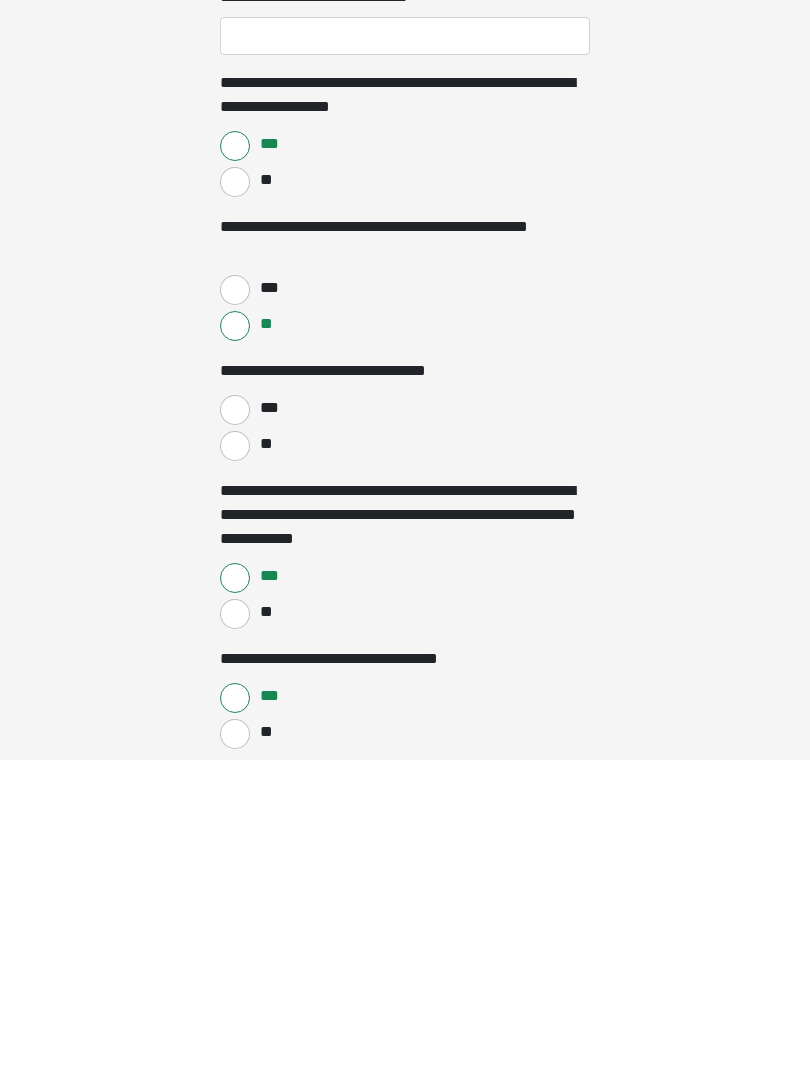 click on "**" at bounding box center [235, 766] 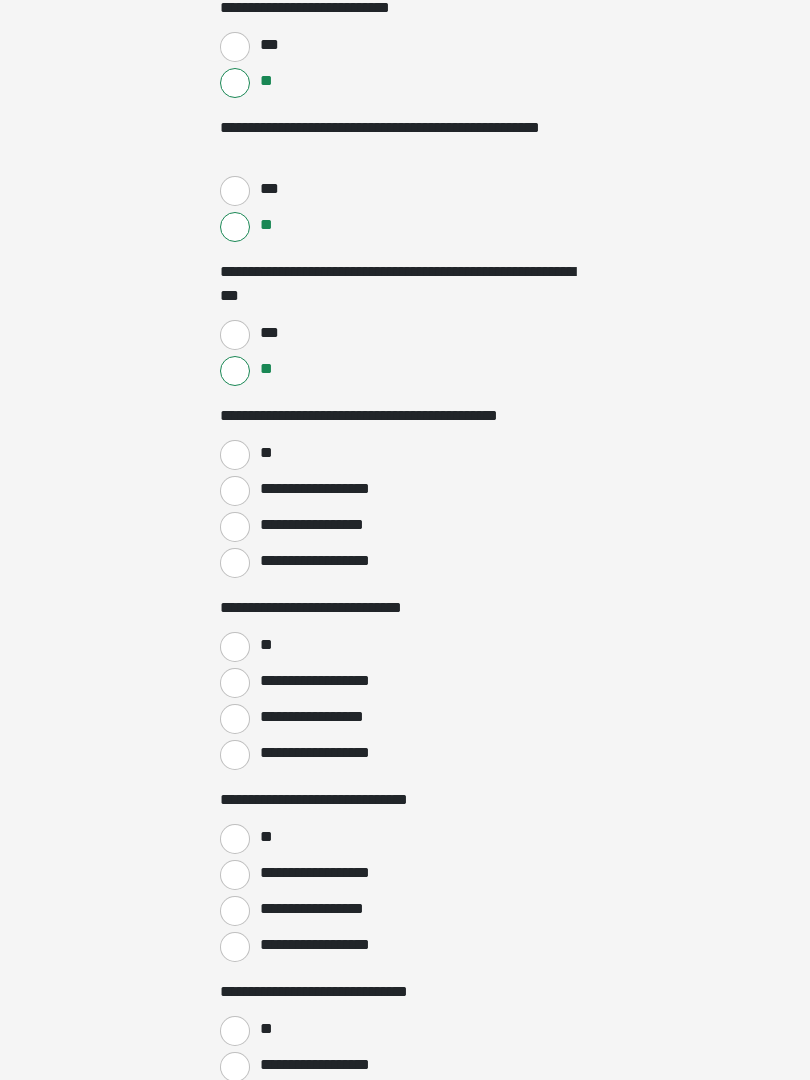 scroll, scrollTop: 4264, scrollLeft: 0, axis: vertical 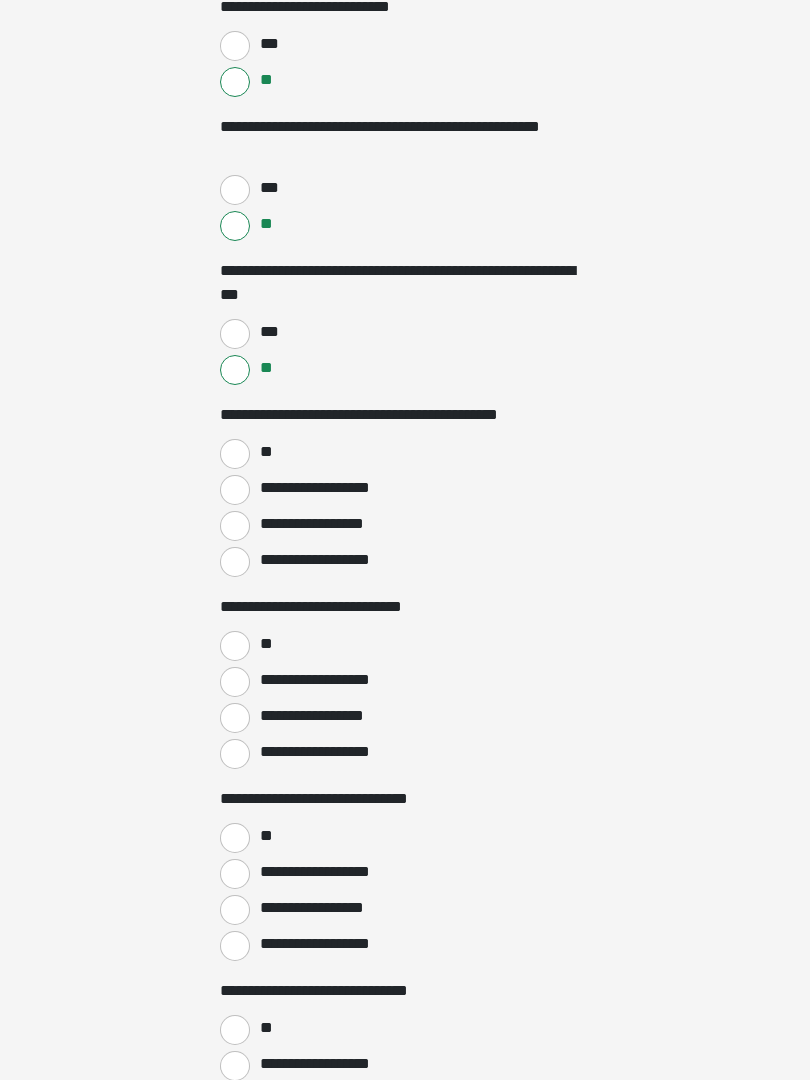 click on "***" at bounding box center (235, 335) 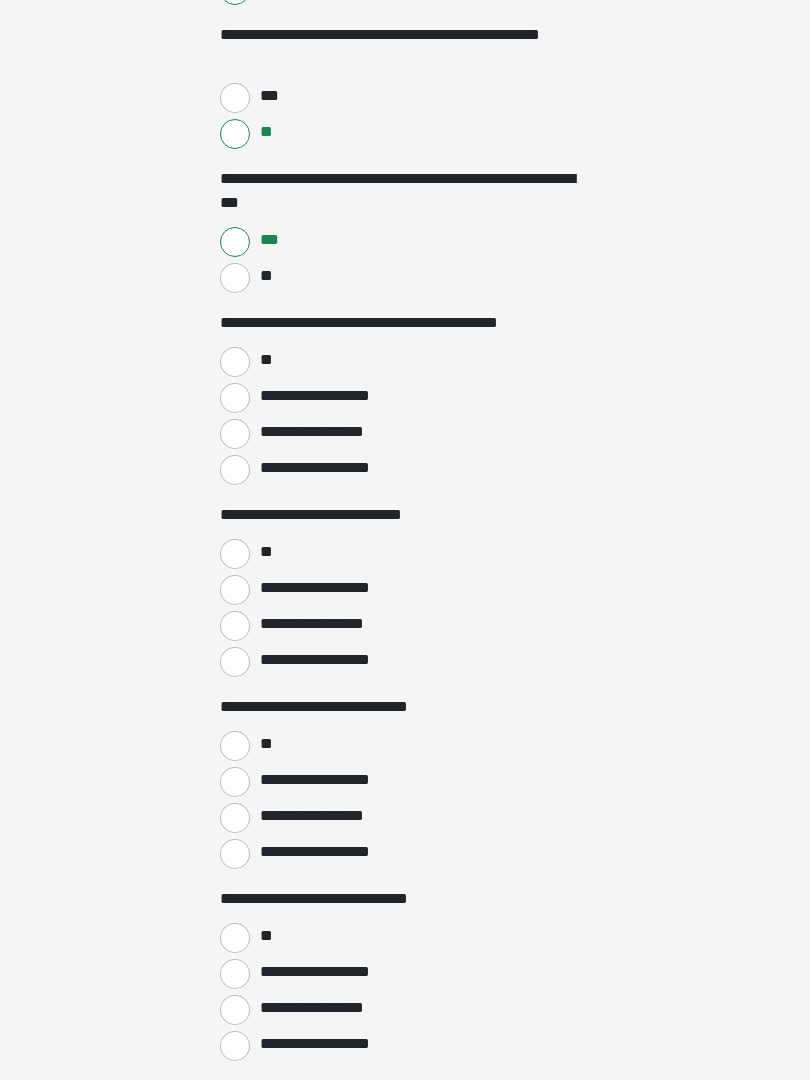 scroll, scrollTop: 4359, scrollLeft: 0, axis: vertical 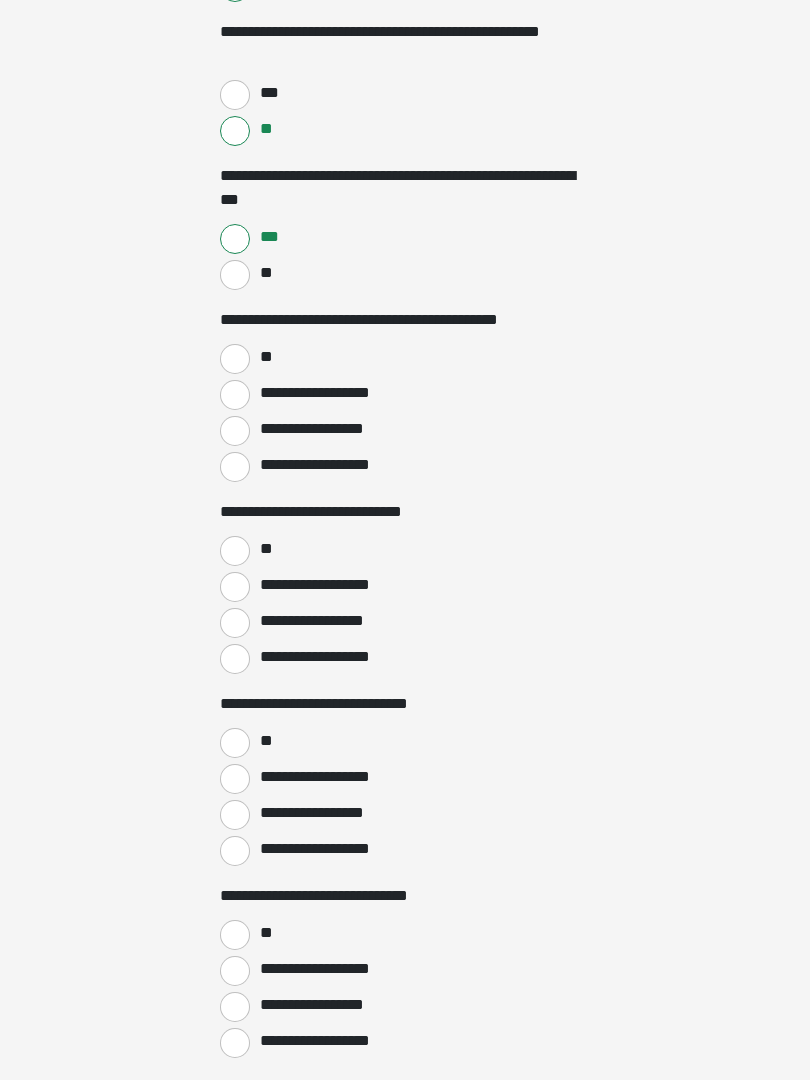 click on "**********" at bounding box center (235, 431) 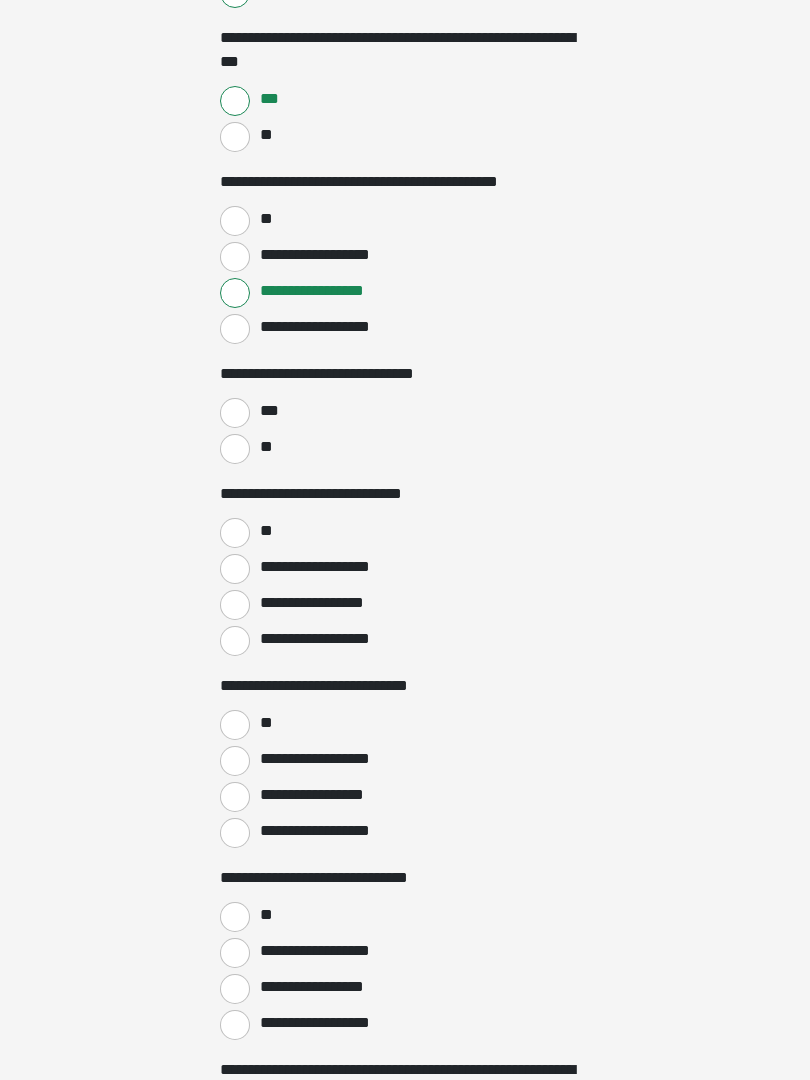 click on "***" at bounding box center (235, 414) 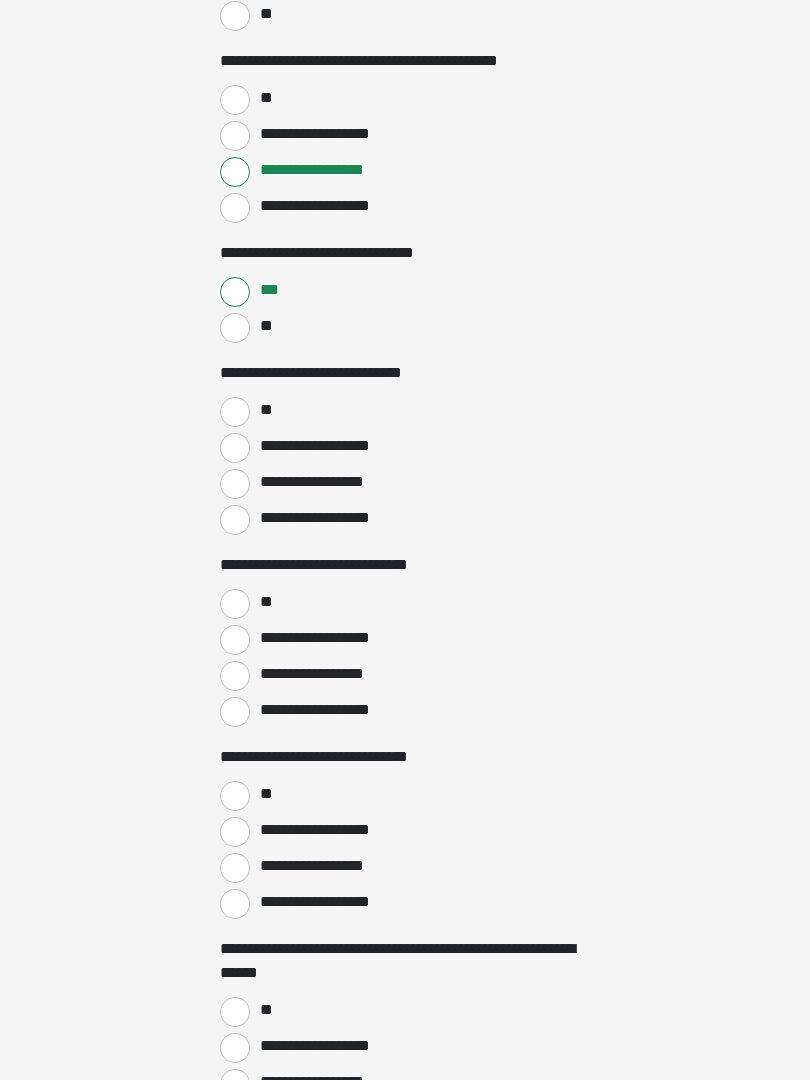 scroll, scrollTop: 4632, scrollLeft: 0, axis: vertical 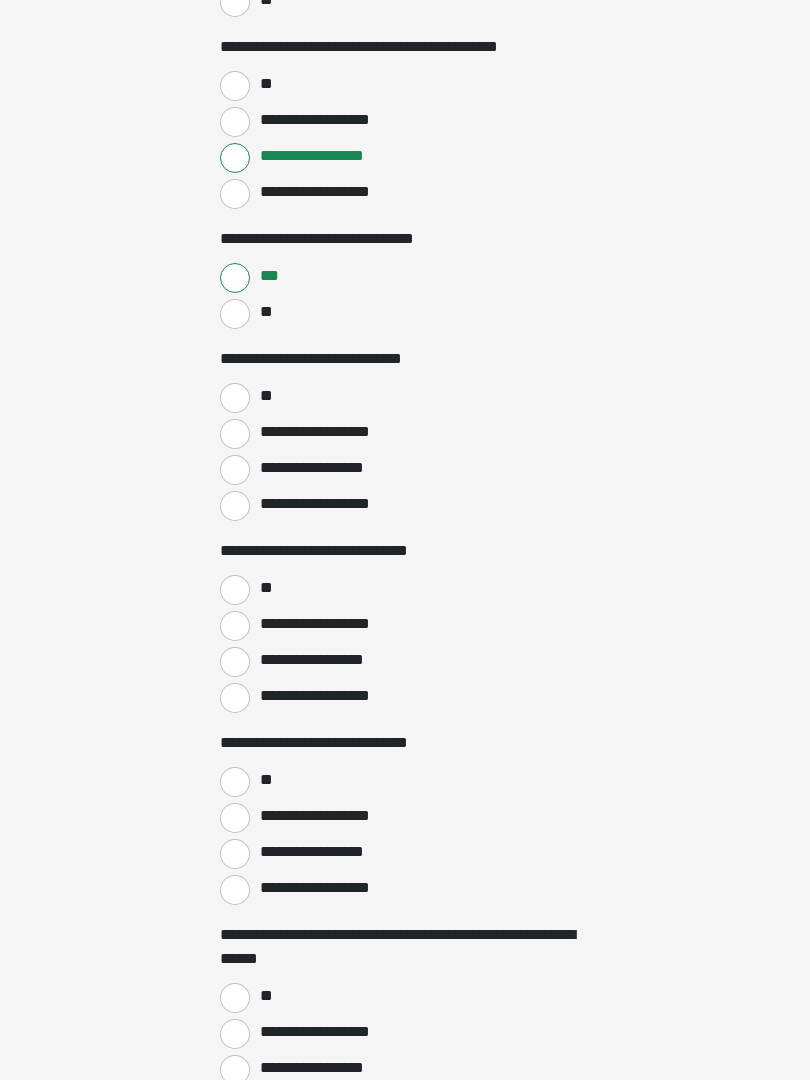 click on "**********" at bounding box center (235, 470) 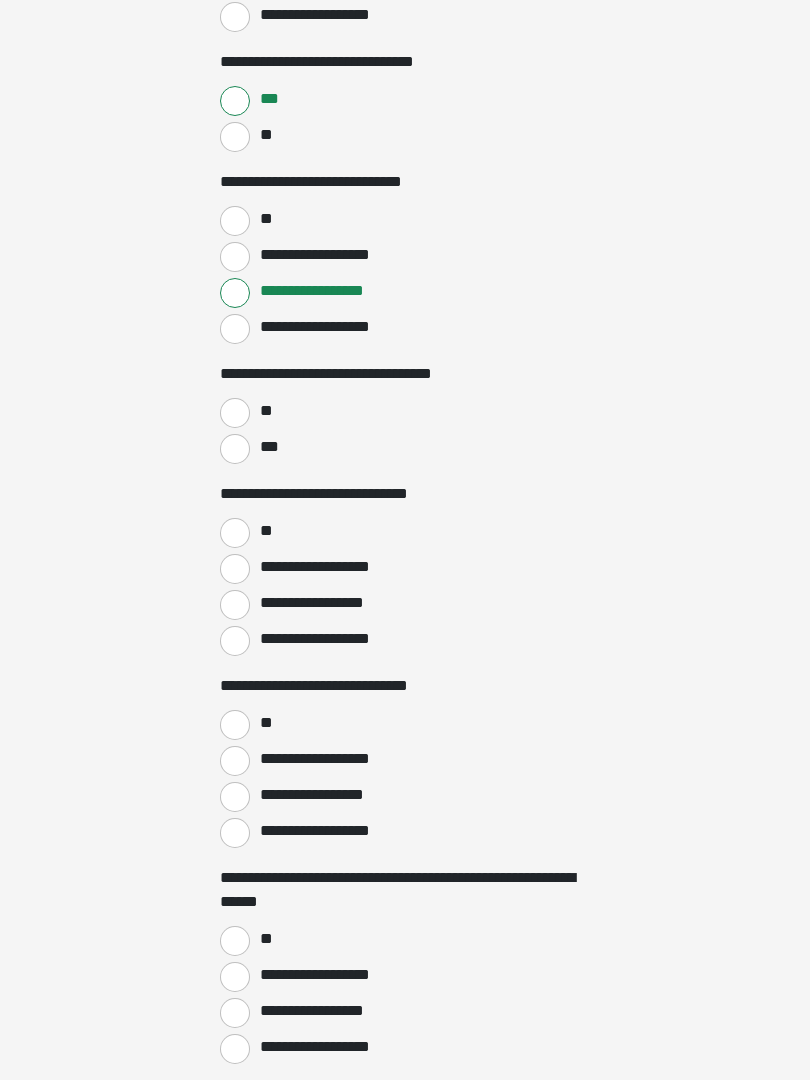 scroll, scrollTop: 4814, scrollLeft: 0, axis: vertical 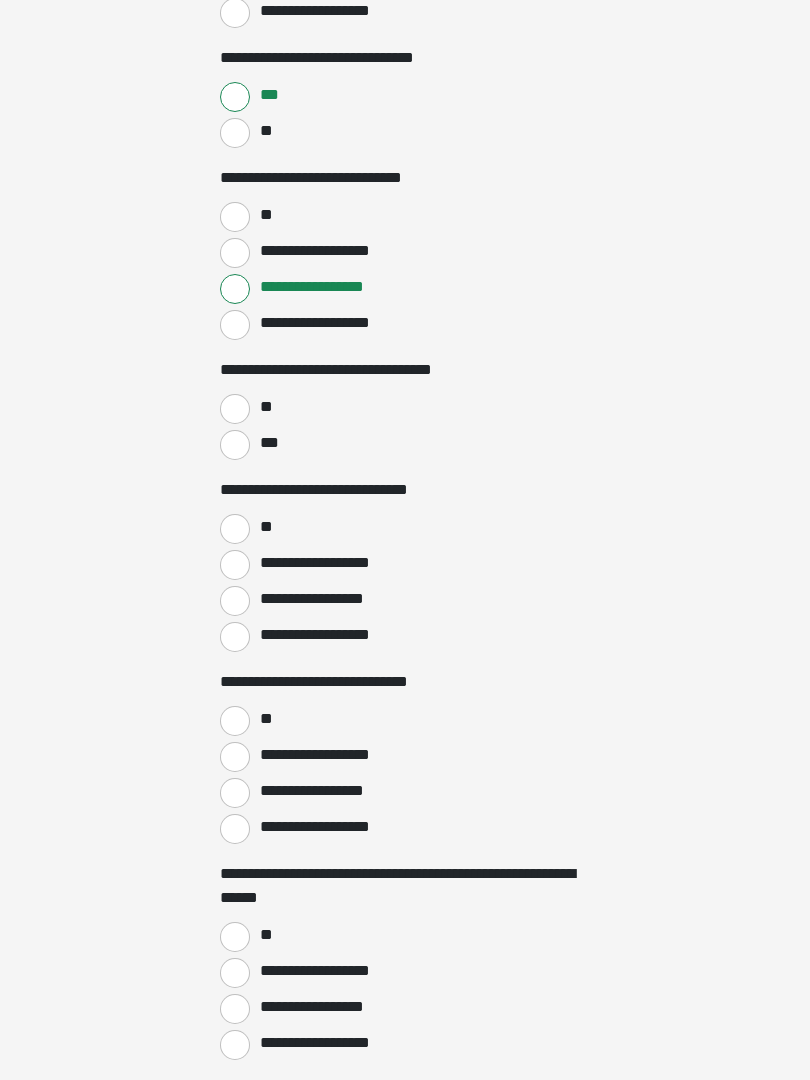 click on "***" at bounding box center (235, 445) 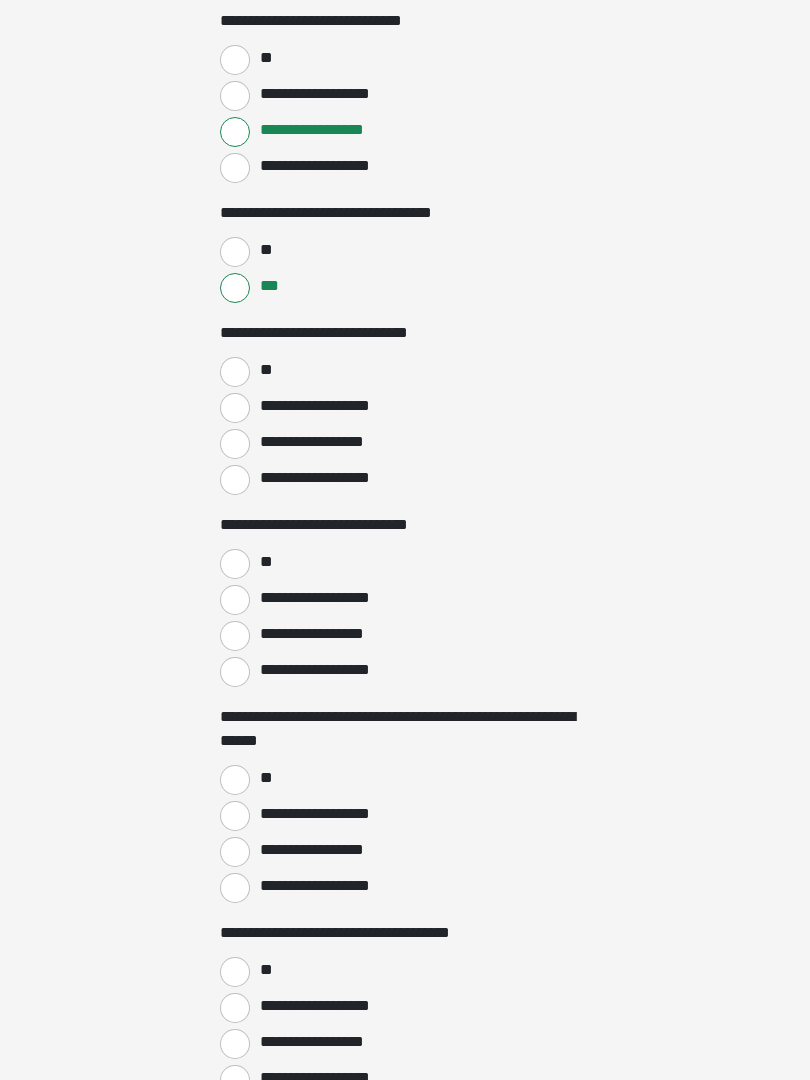 click on "**" at bounding box center [235, 373] 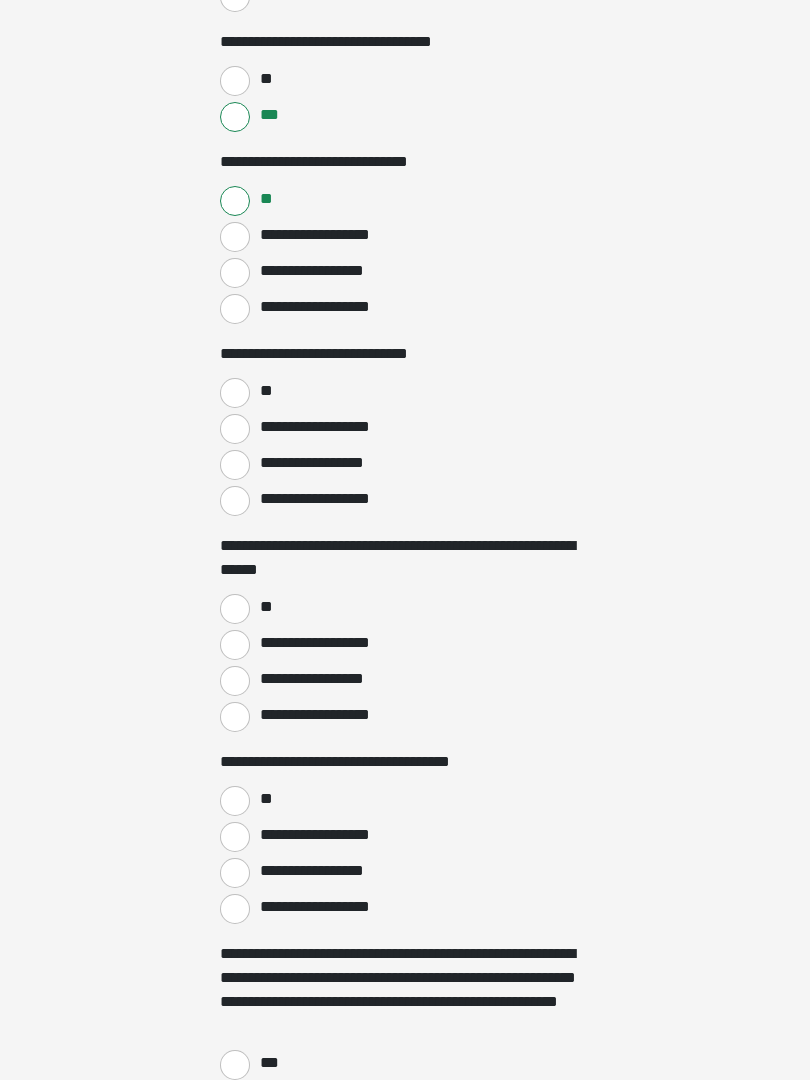 scroll, scrollTop: 5168, scrollLeft: 0, axis: vertical 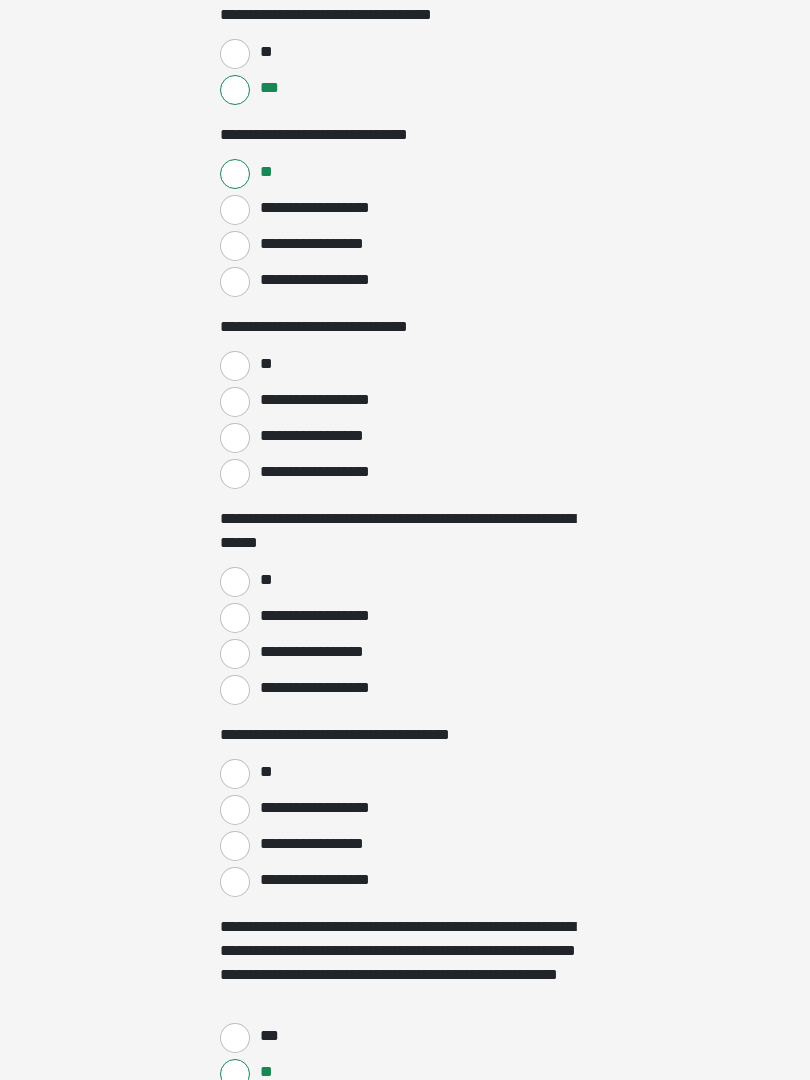 click on "**" at bounding box center (235, 366) 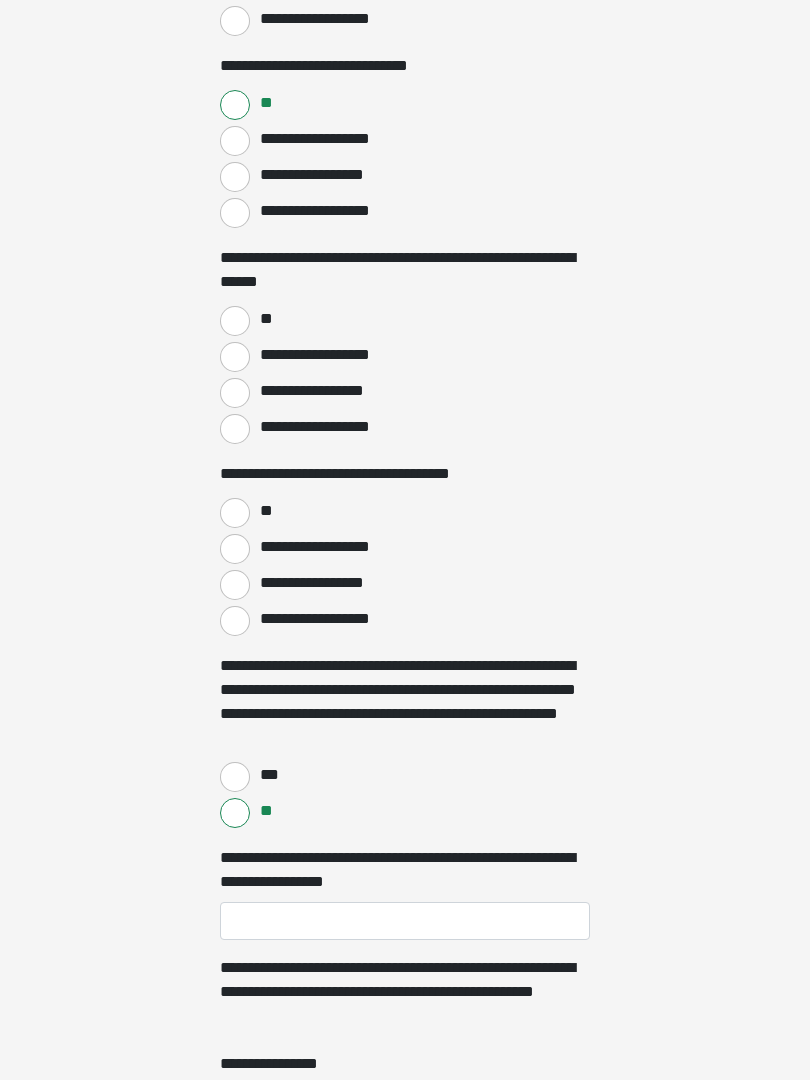 scroll, scrollTop: 5430, scrollLeft: 0, axis: vertical 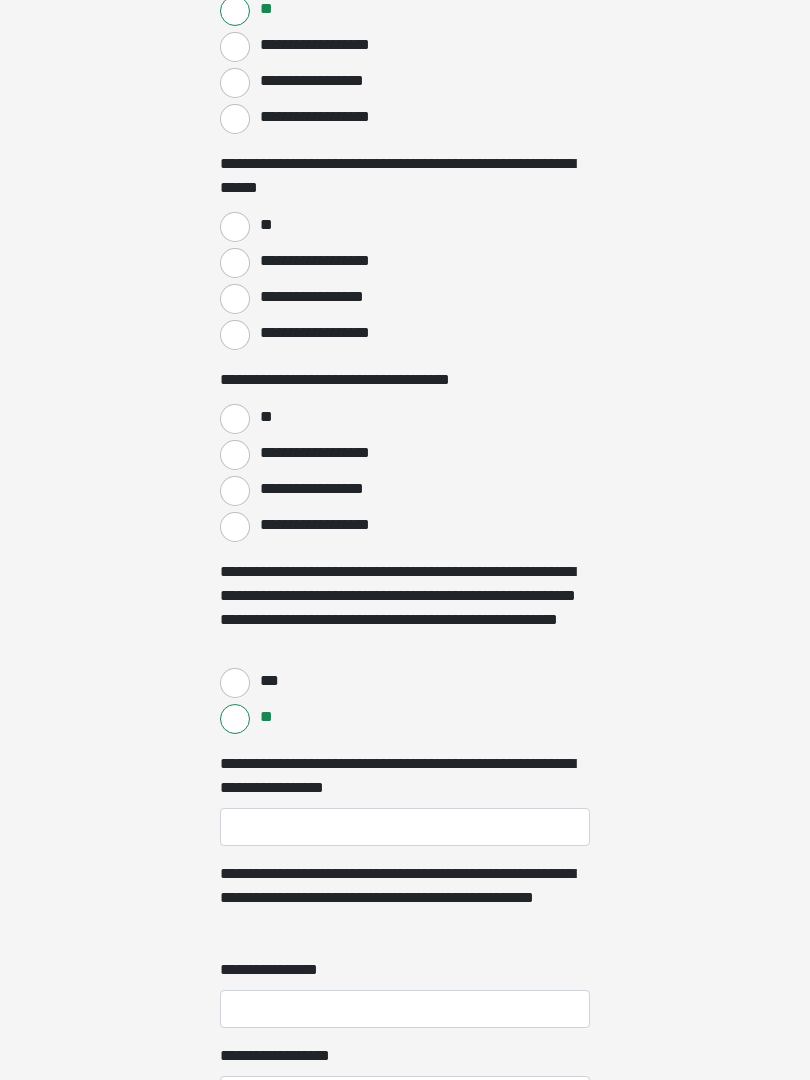 click on "**" at bounding box center (235, 420) 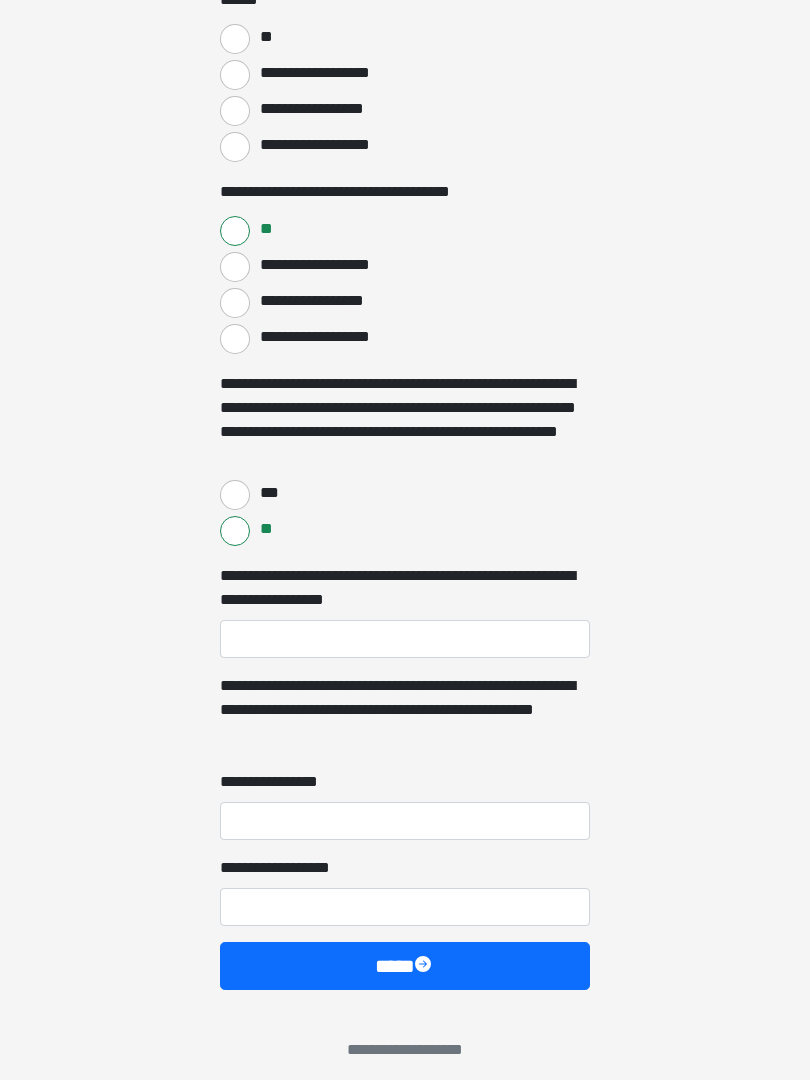 scroll, scrollTop: 5725, scrollLeft: 0, axis: vertical 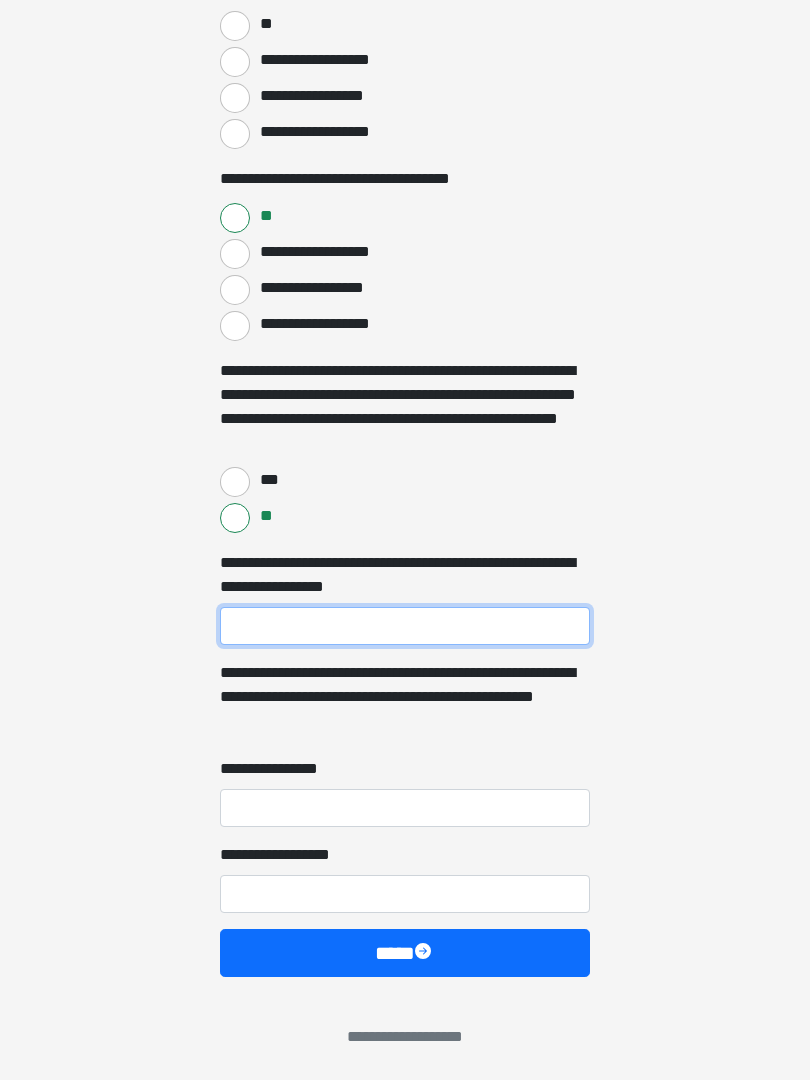 click on "**********" at bounding box center (405, 626) 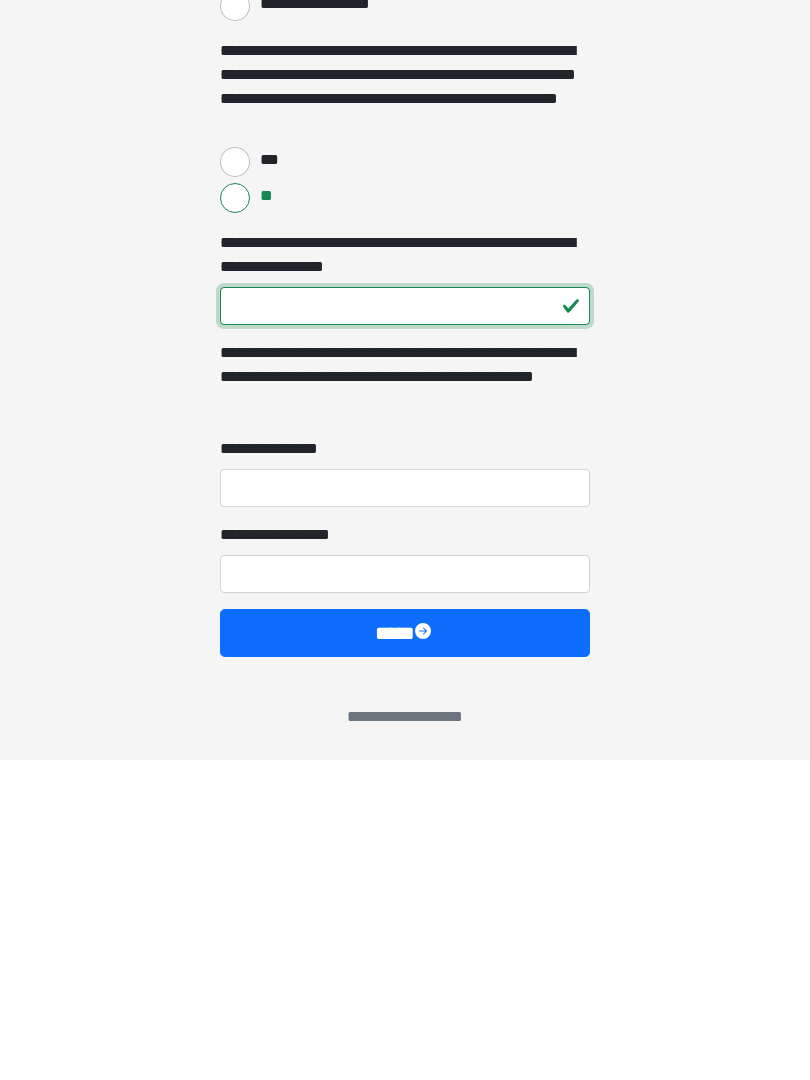type on "***" 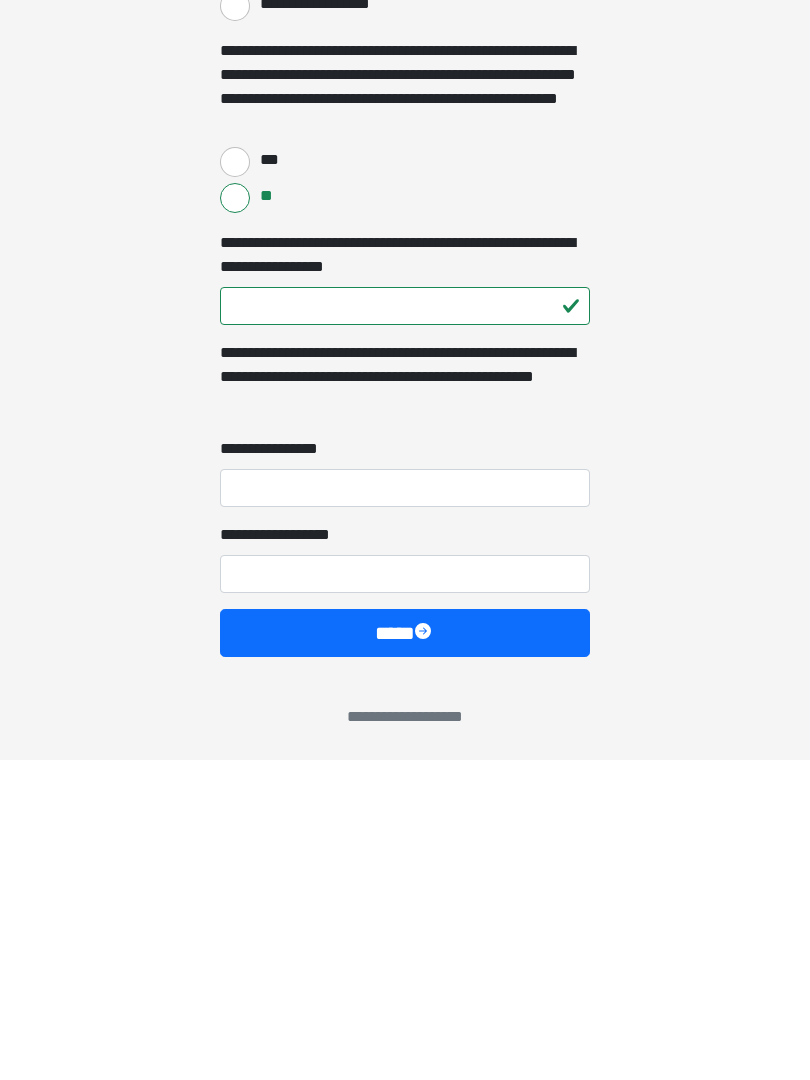 click on "**********" at bounding box center (405, 808) 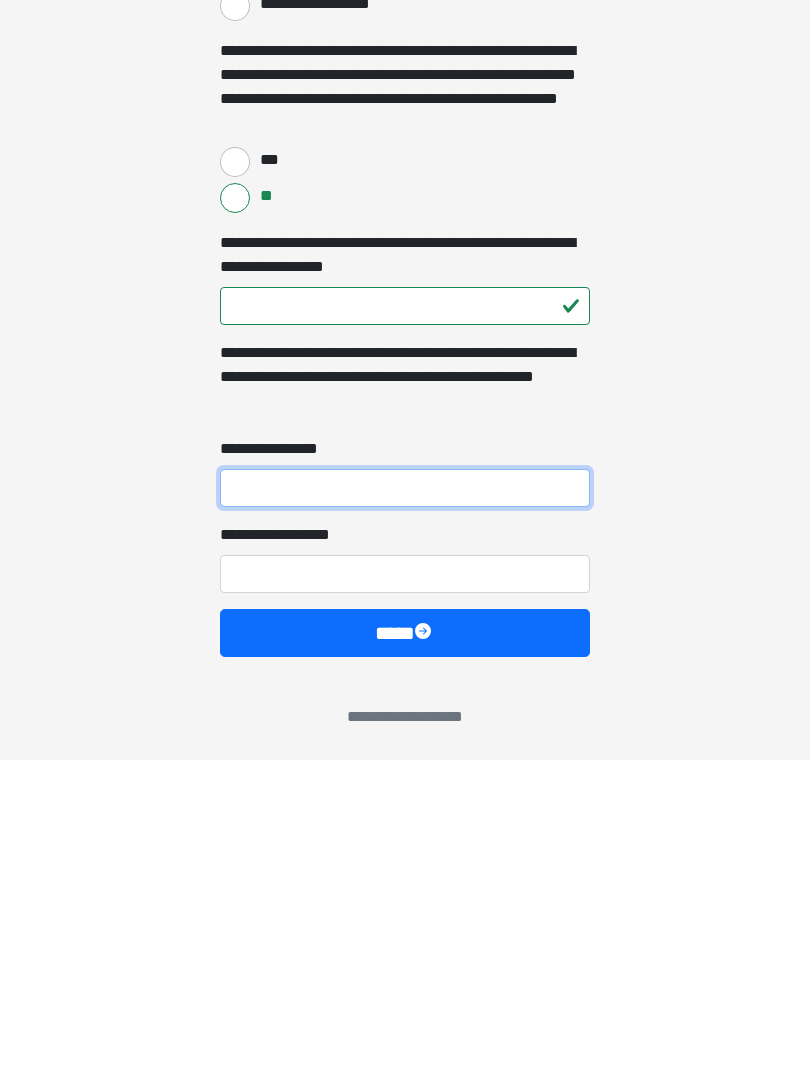 type on "*" 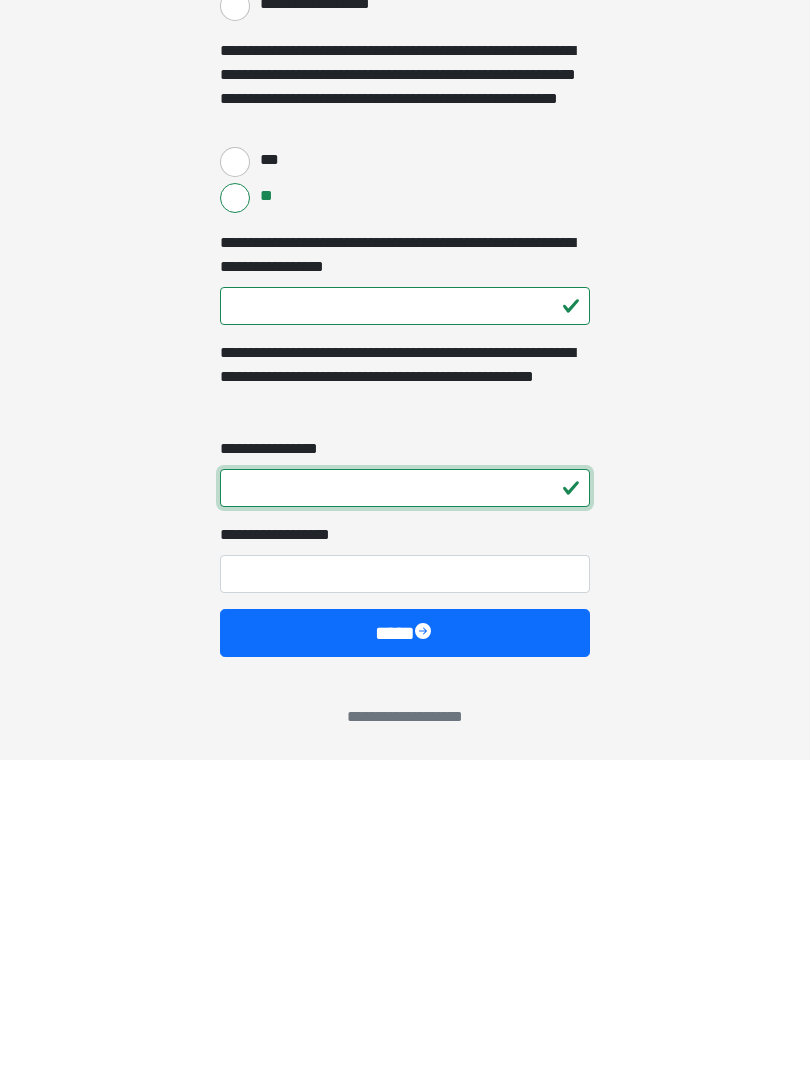 type 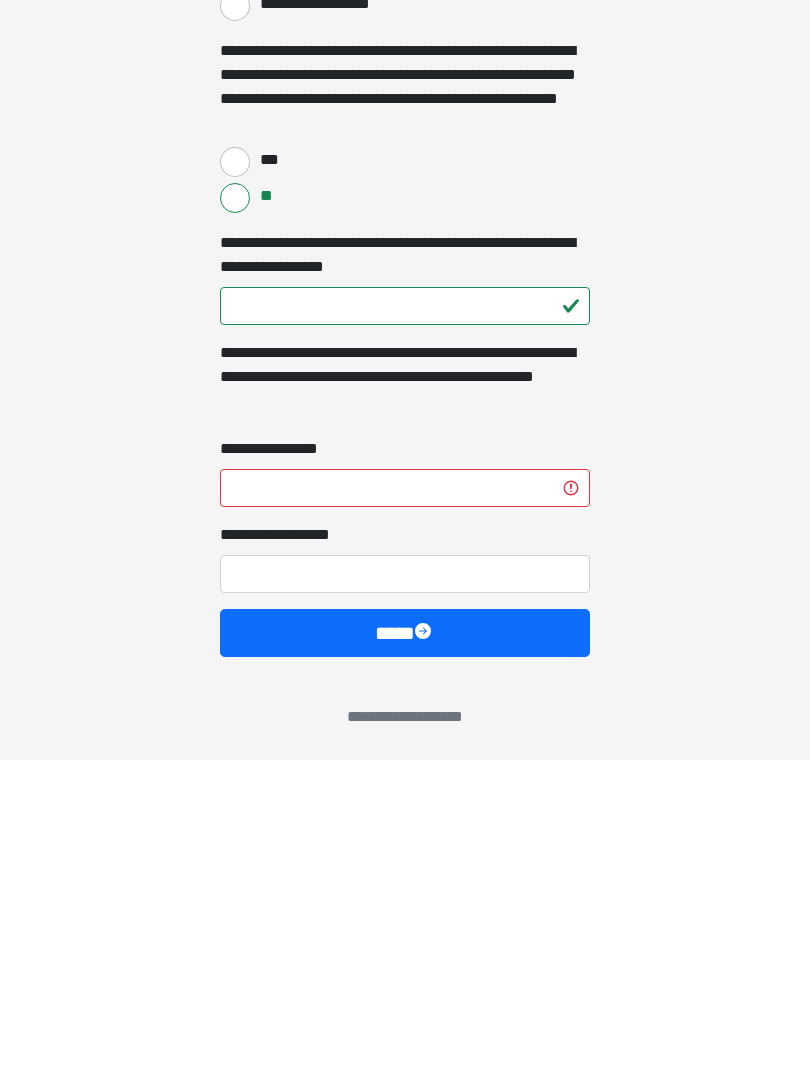 click on "****" at bounding box center [405, 953] 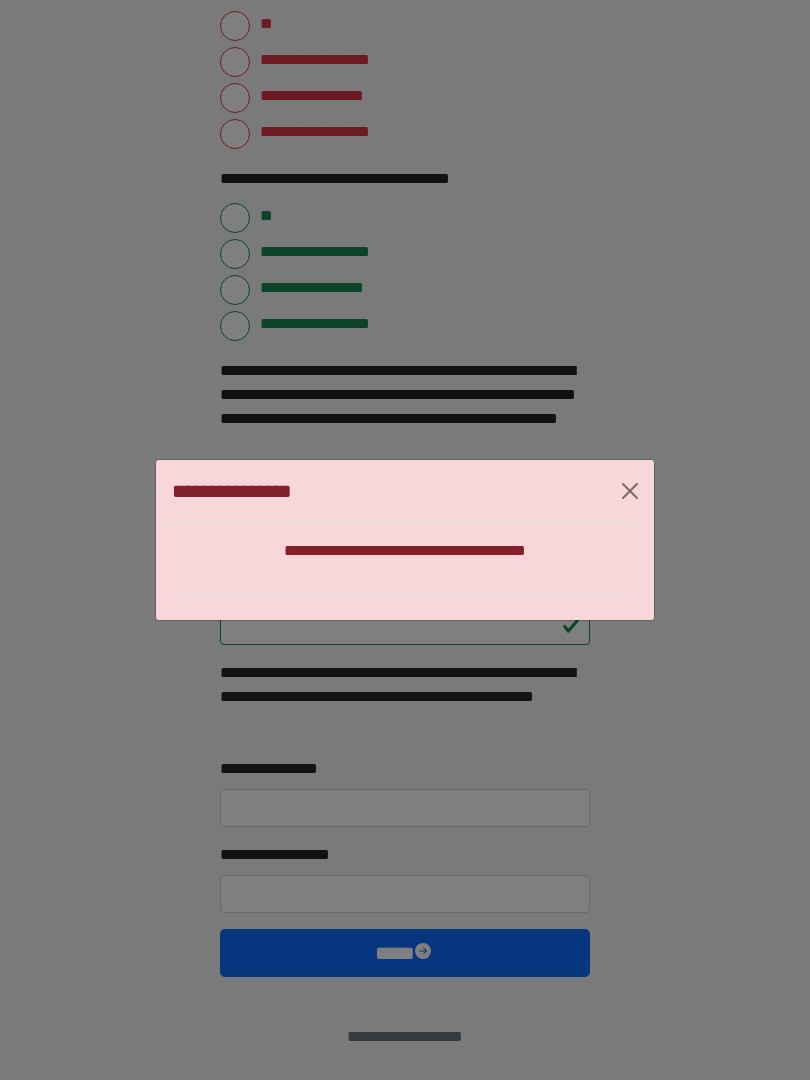 click on "**********" at bounding box center [405, 540] 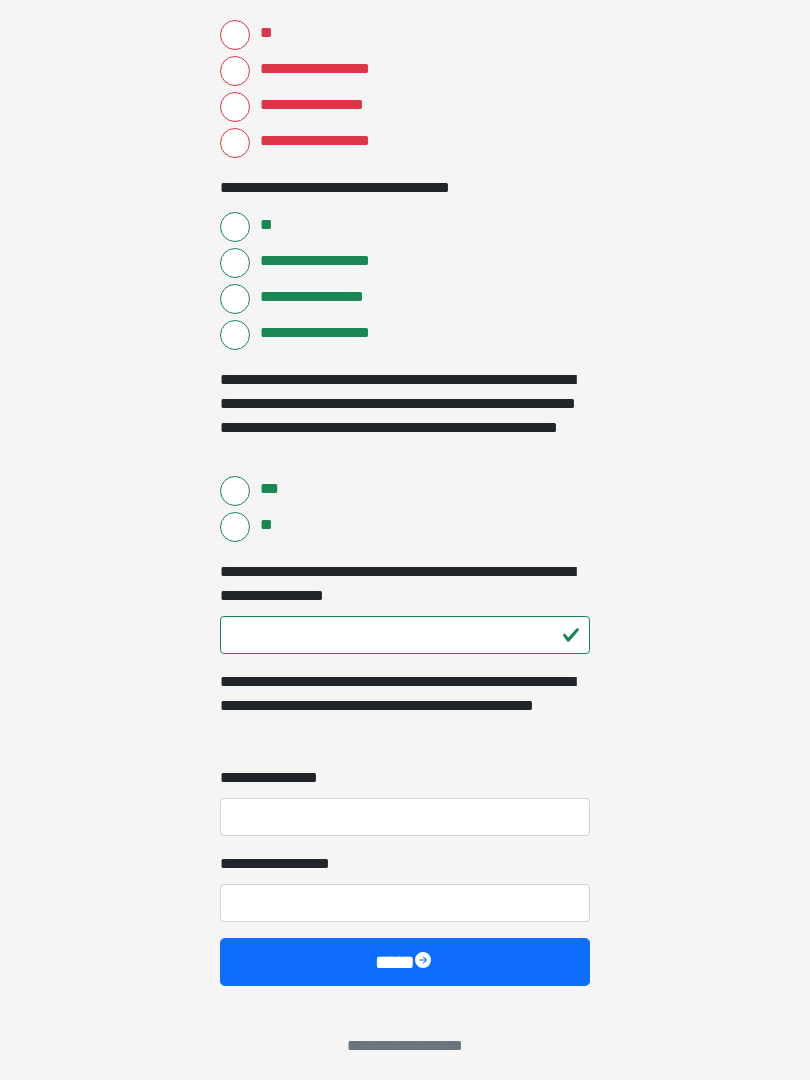 scroll, scrollTop: 5725, scrollLeft: 0, axis: vertical 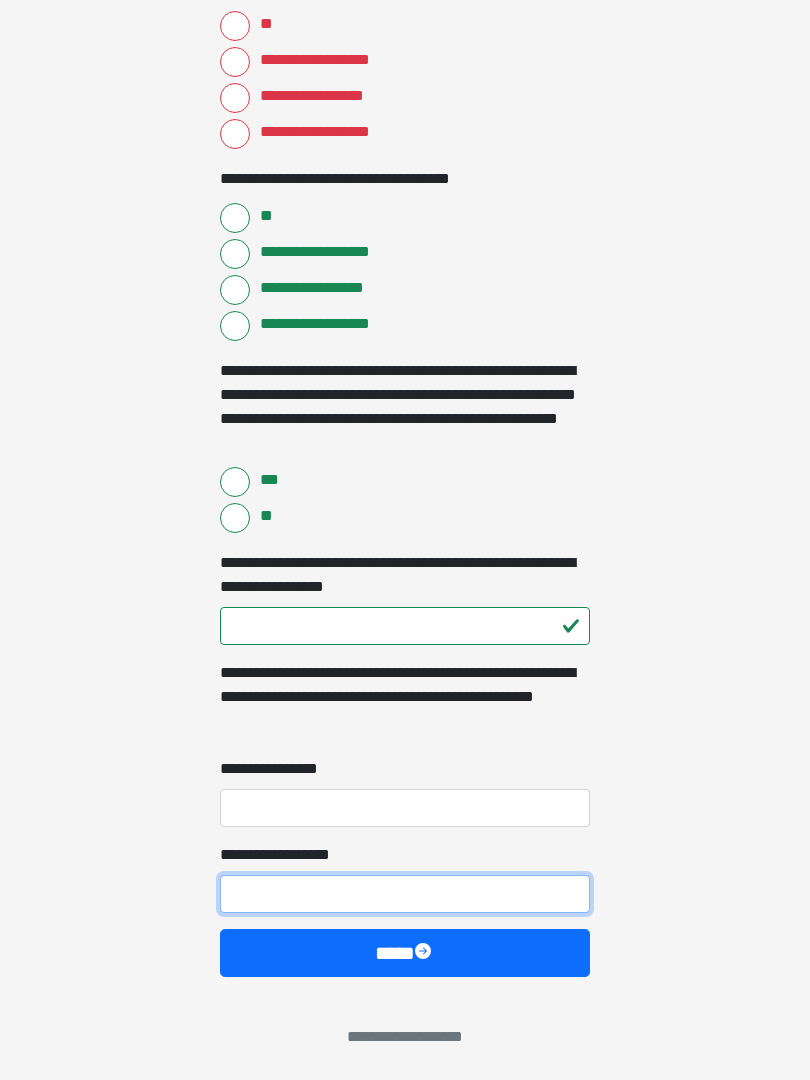 click on "**********" at bounding box center [405, 894] 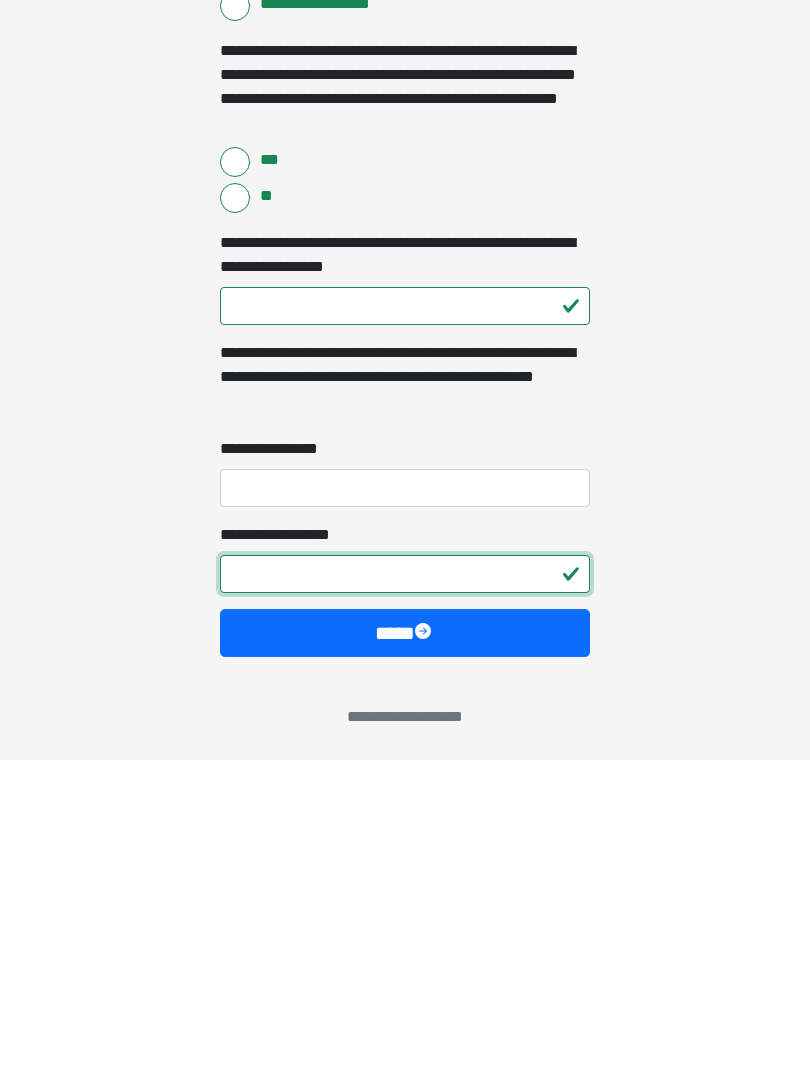 type on "*" 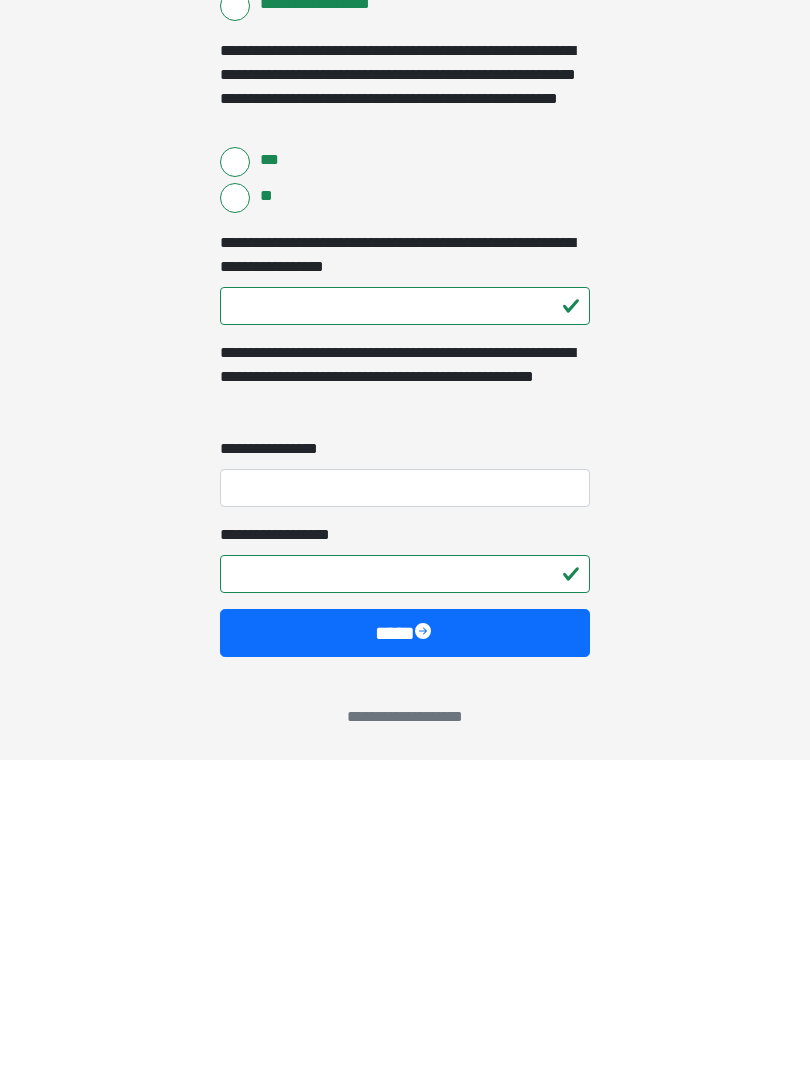 click on "**********" at bounding box center [405, 808] 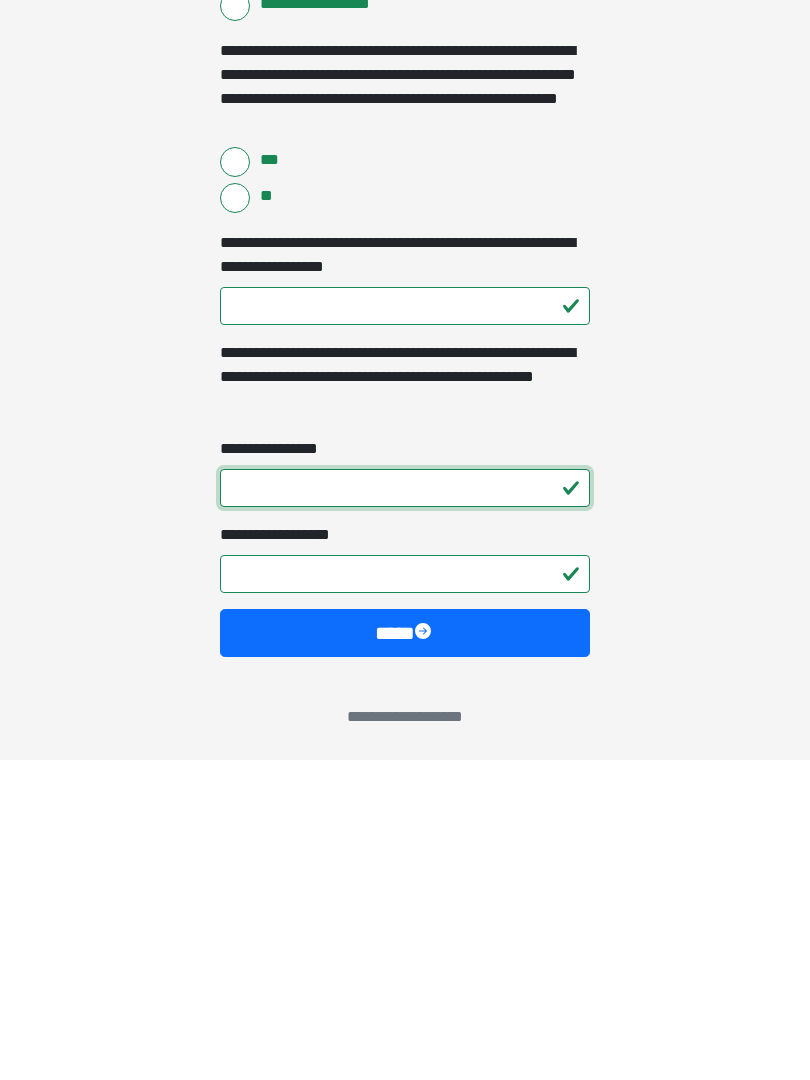 type on "*" 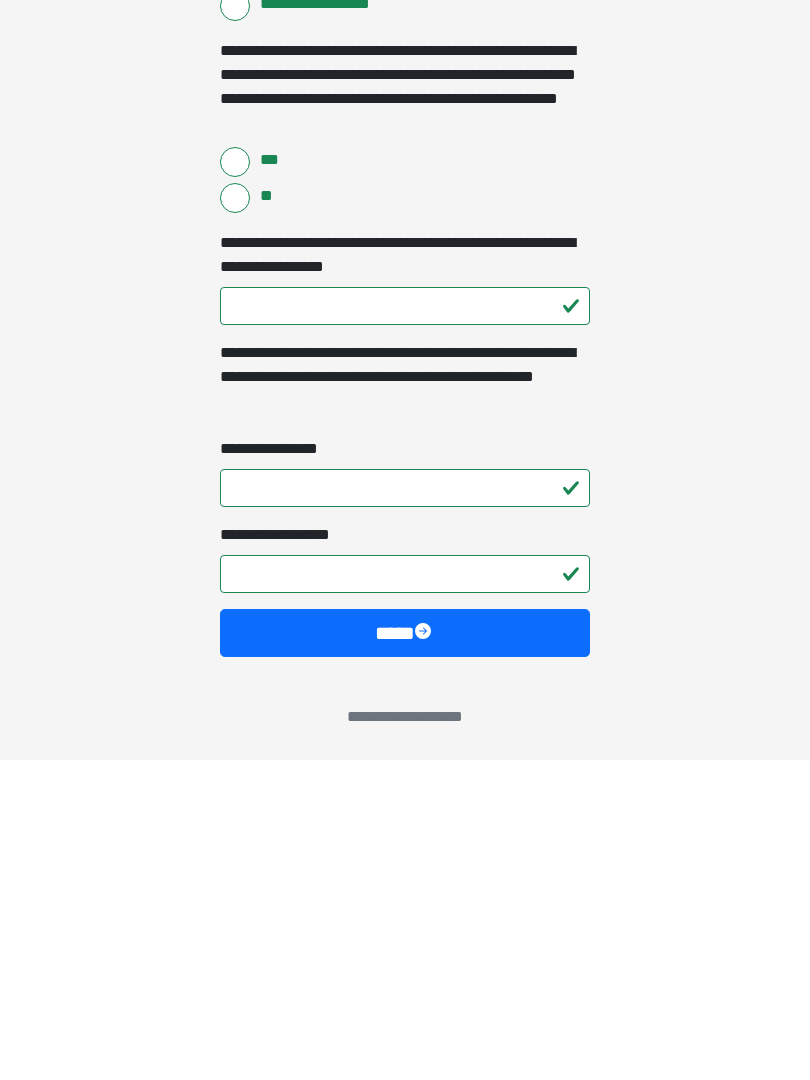 click on "**********" at bounding box center [405, -5185] 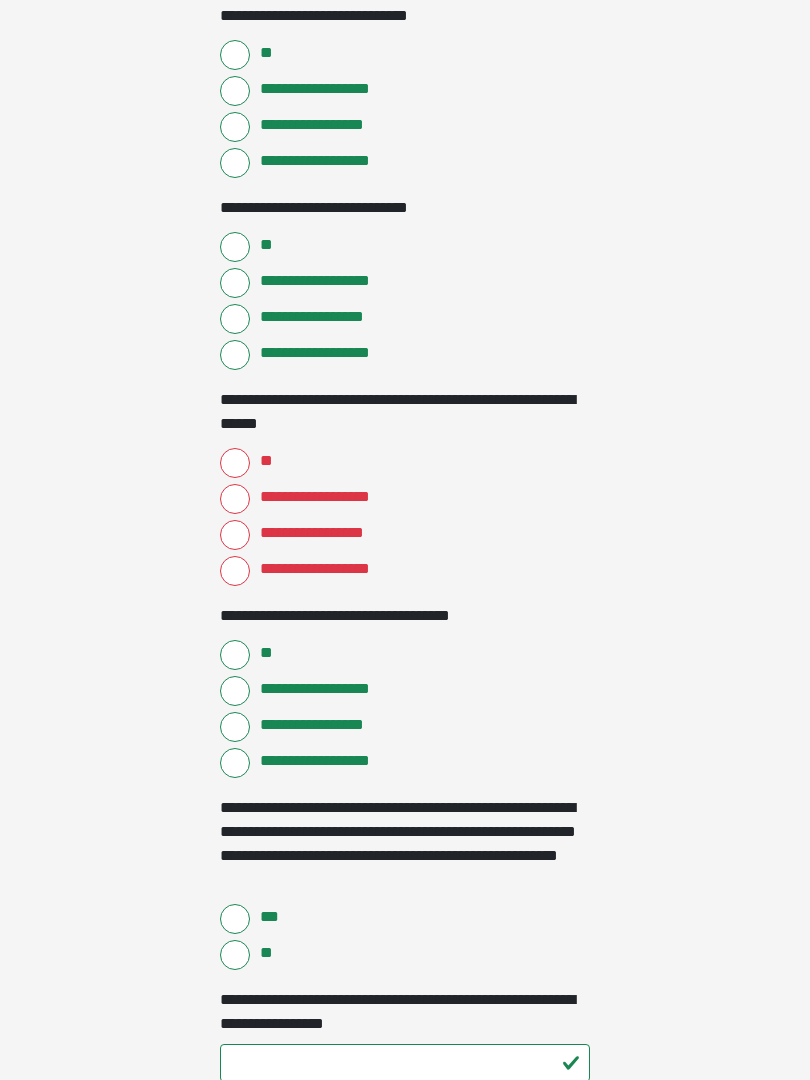 scroll, scrollTop: 5290, scrollLeft: 0, axis: vertical 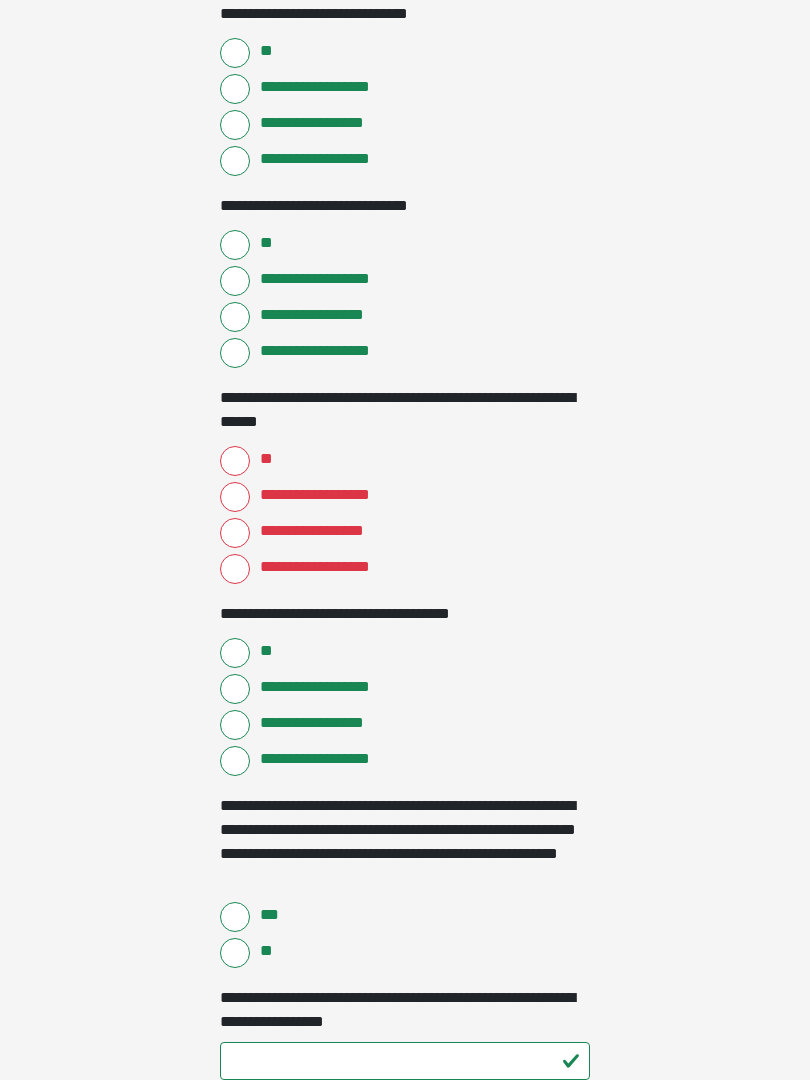 click on "**" at bounding box center [265, 459] 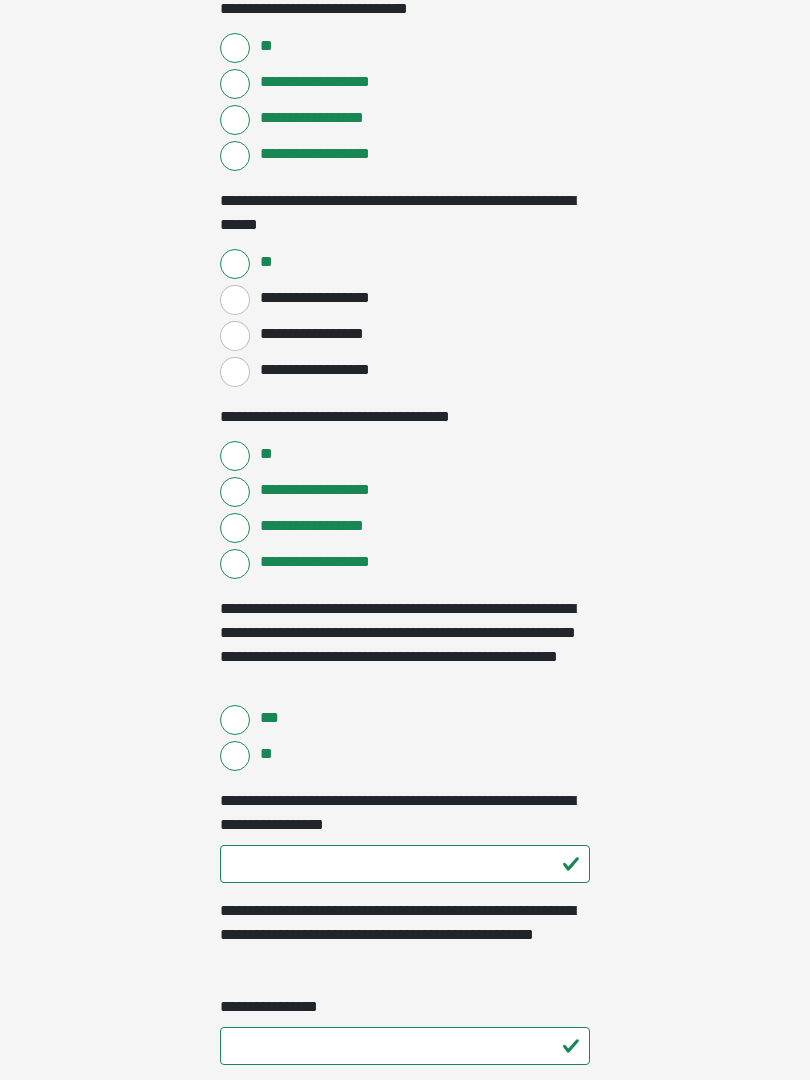 scroll, scrollTop: 5725, scrollLeft: 0, axis: vertical 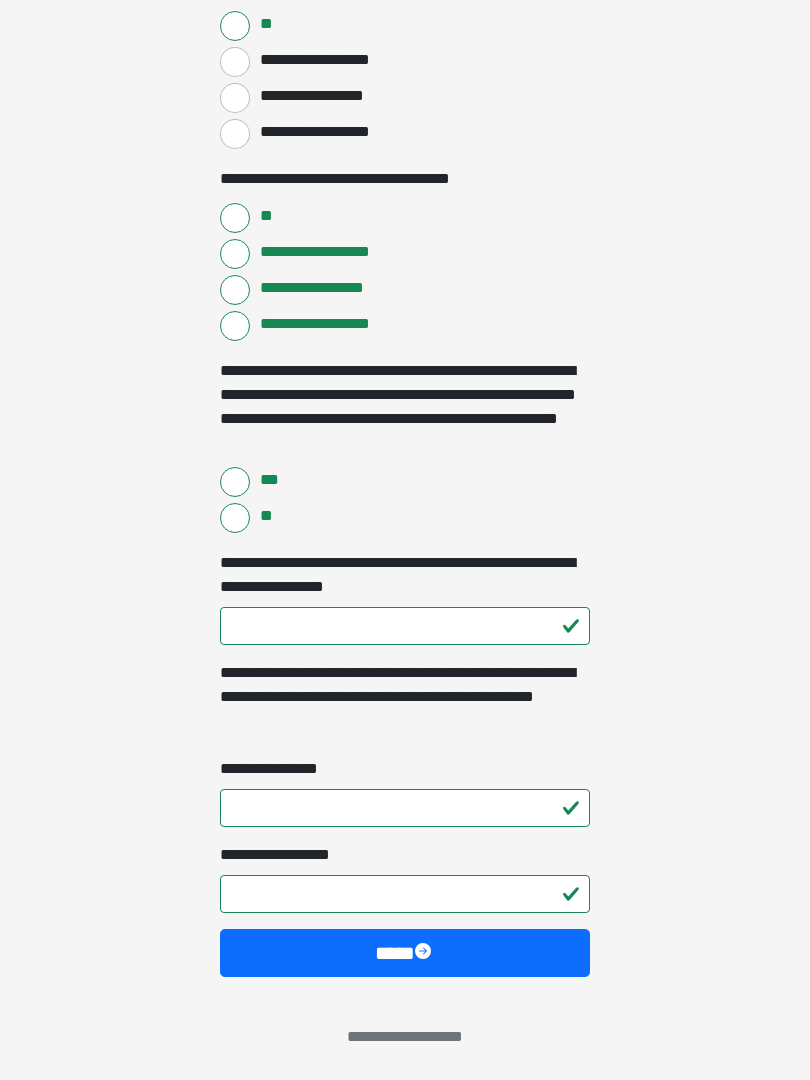 click on "****" at bounding box center (405, 953) 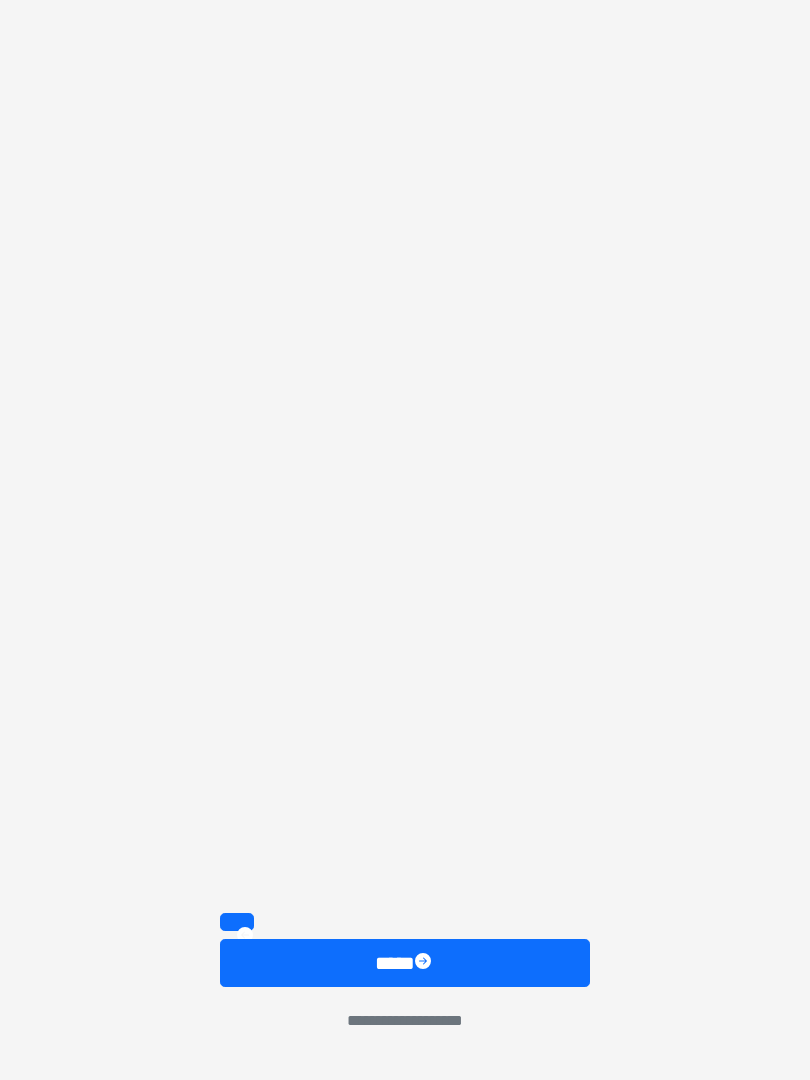 scroll, scrollTop: 1467, scrollLeft: 0, axis: vertical 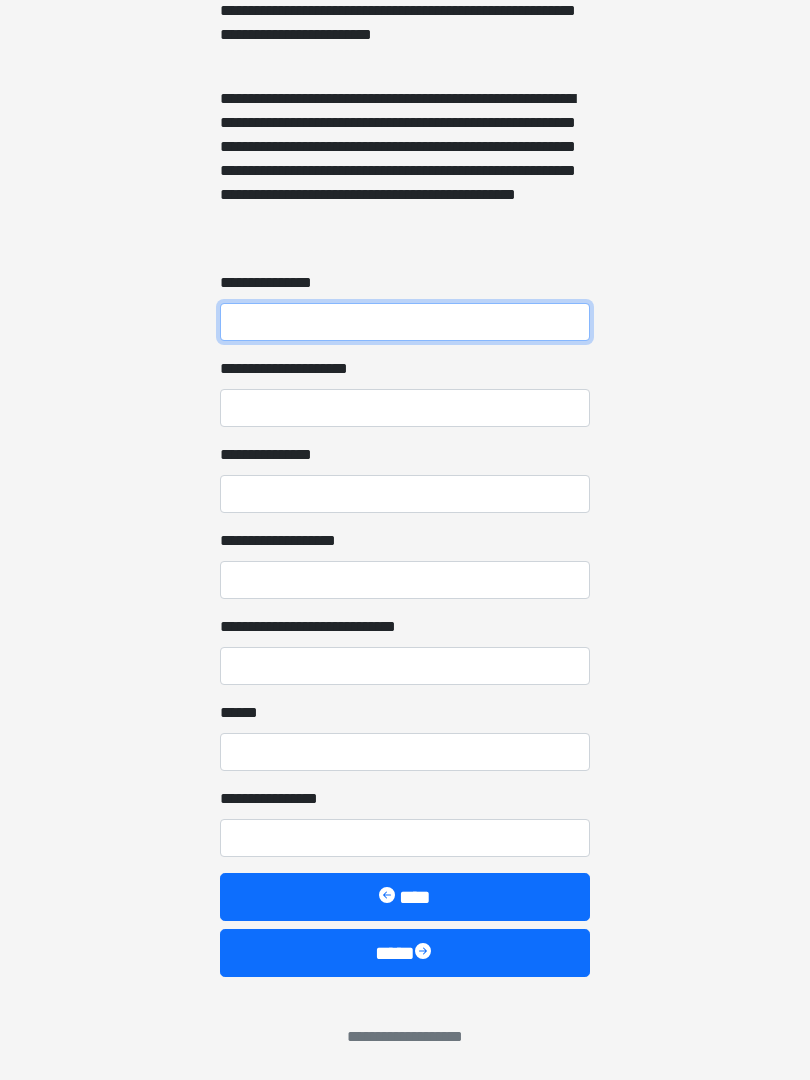 click on "**********" at bounding box center (405, 322) 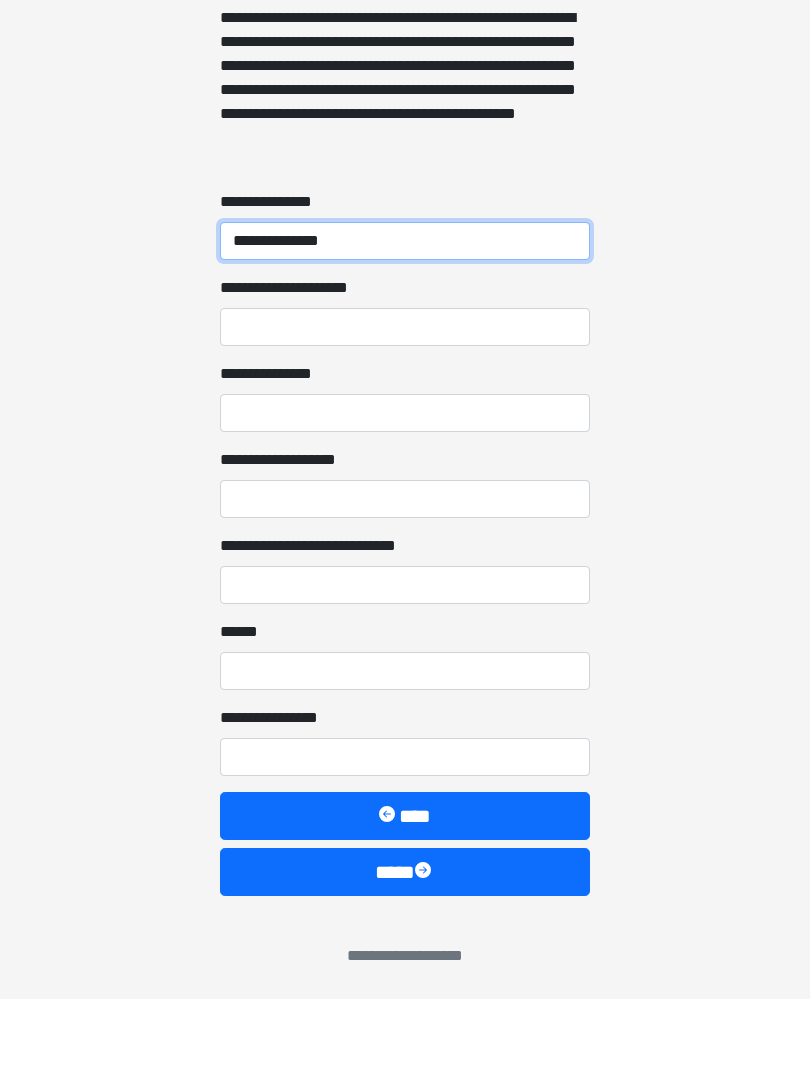 type on "**********" 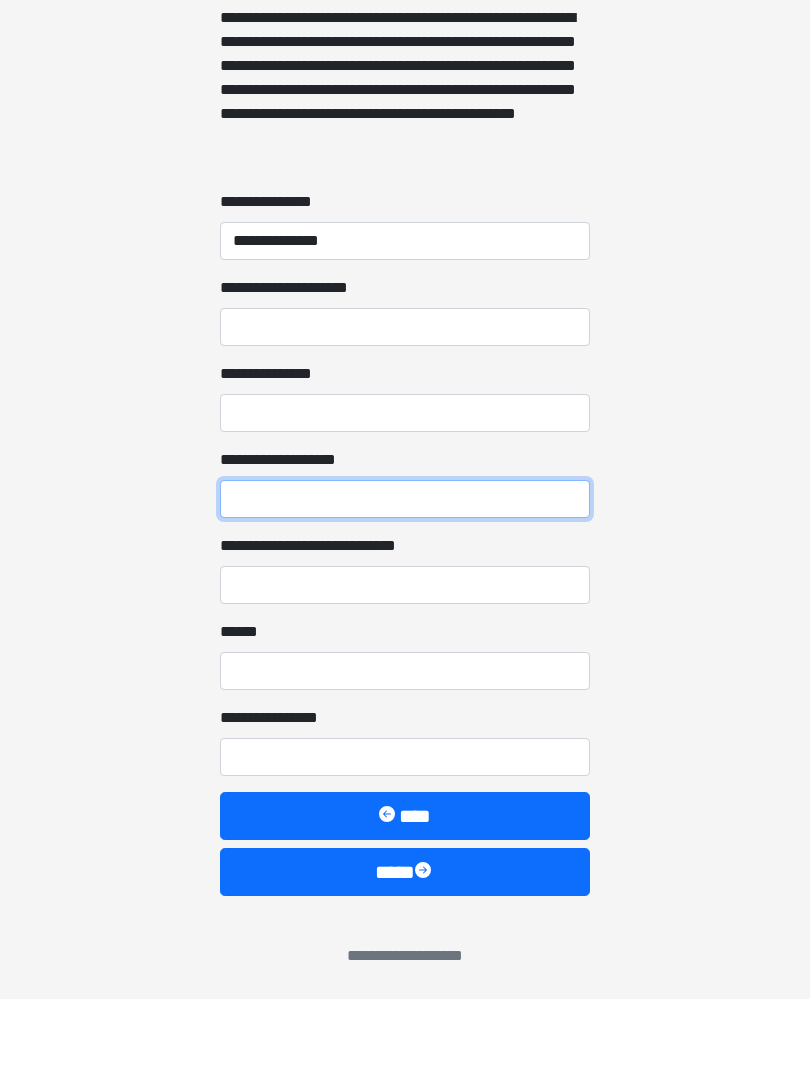 click on "**********" at bounding box center [405, 580] 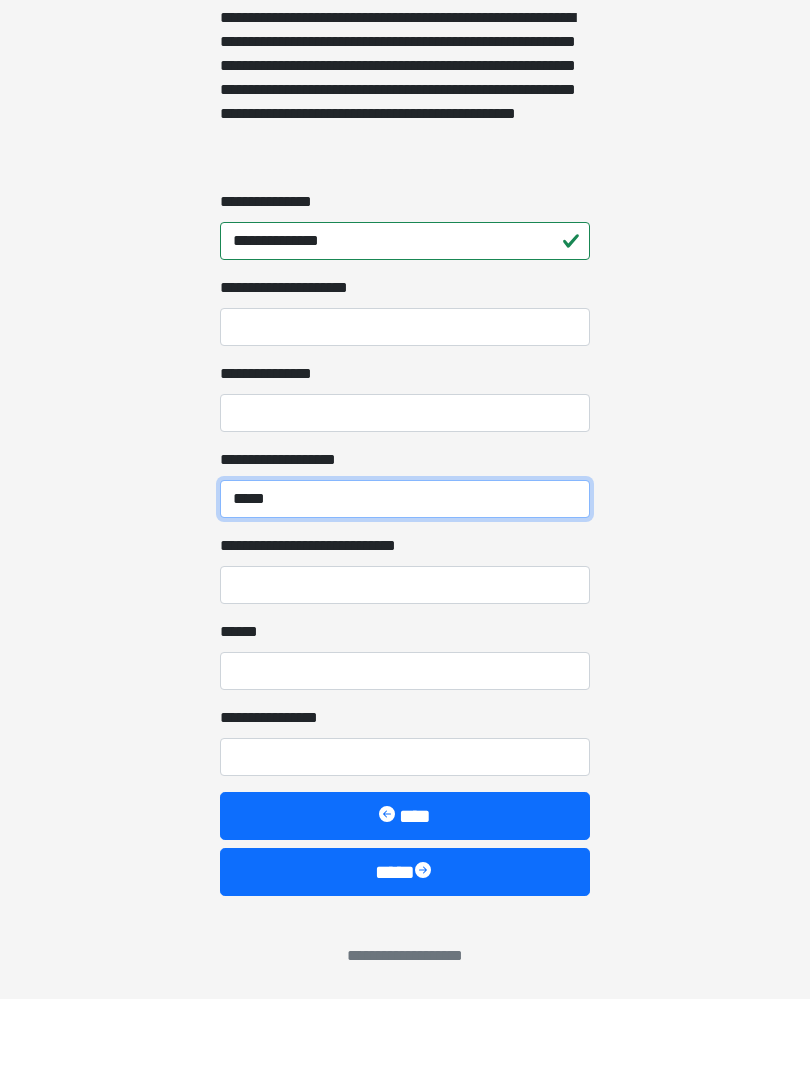 type on "*****" 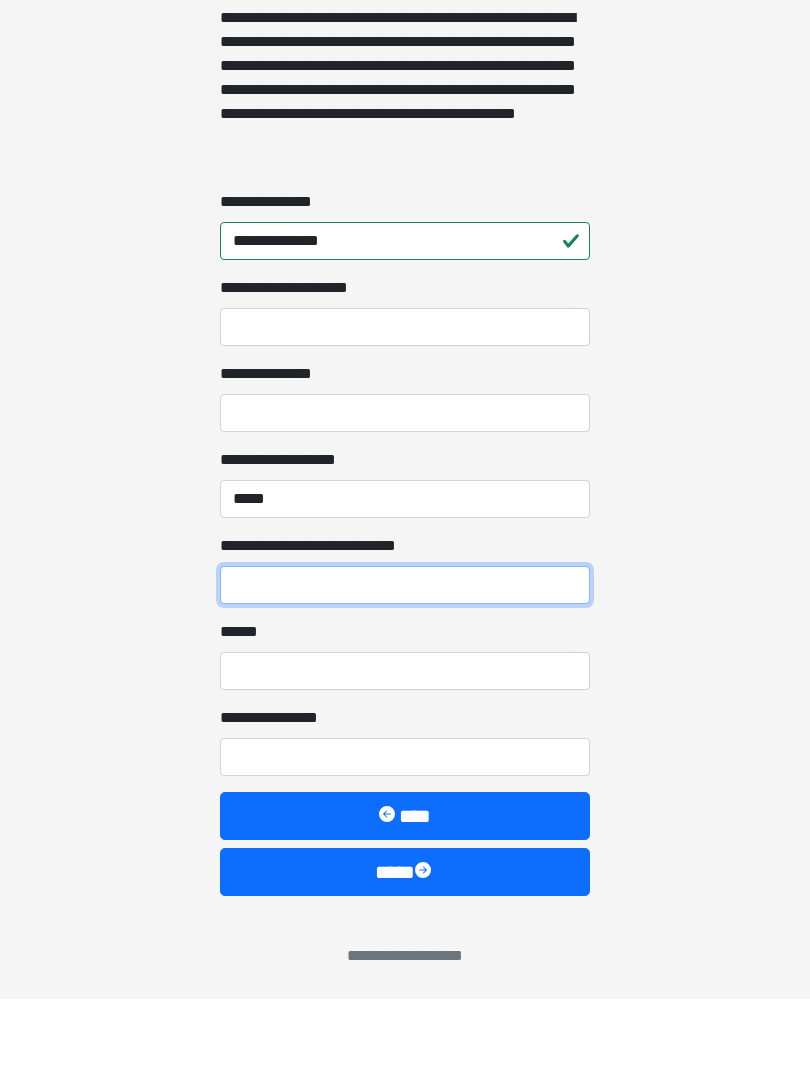 click on "**********" at bounding box center (405, 666) 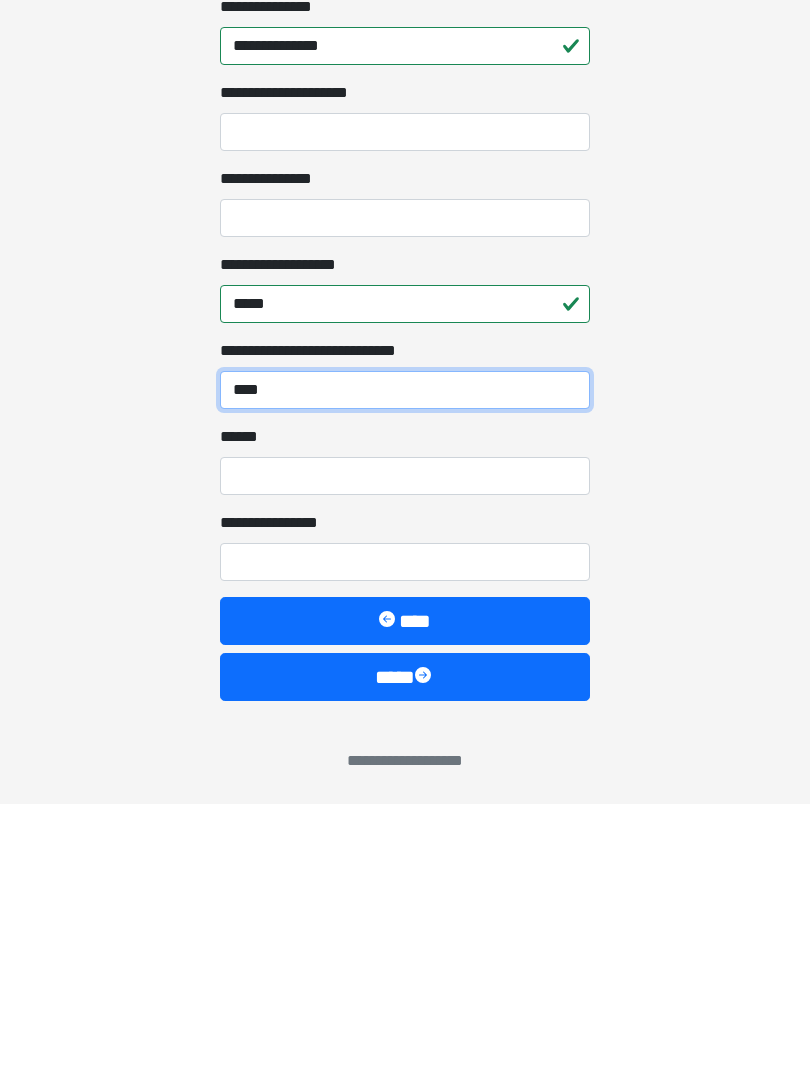 type on "****" 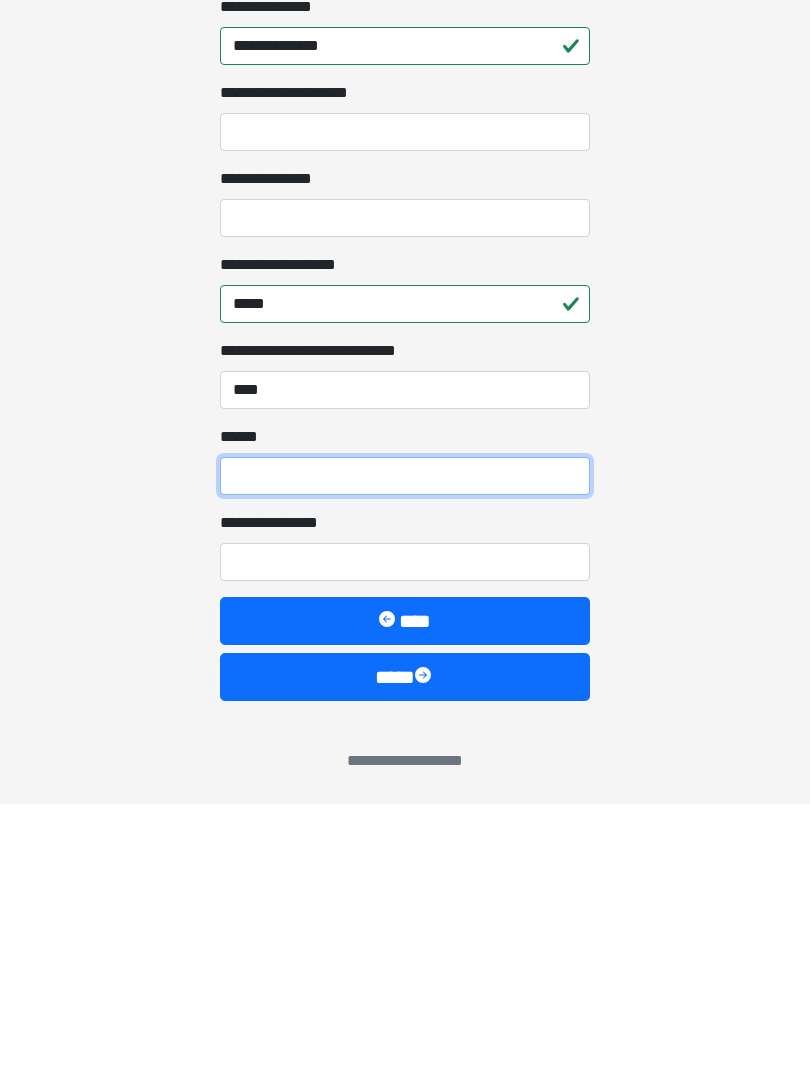 click on "**** *" at bounding box center (405, 752) 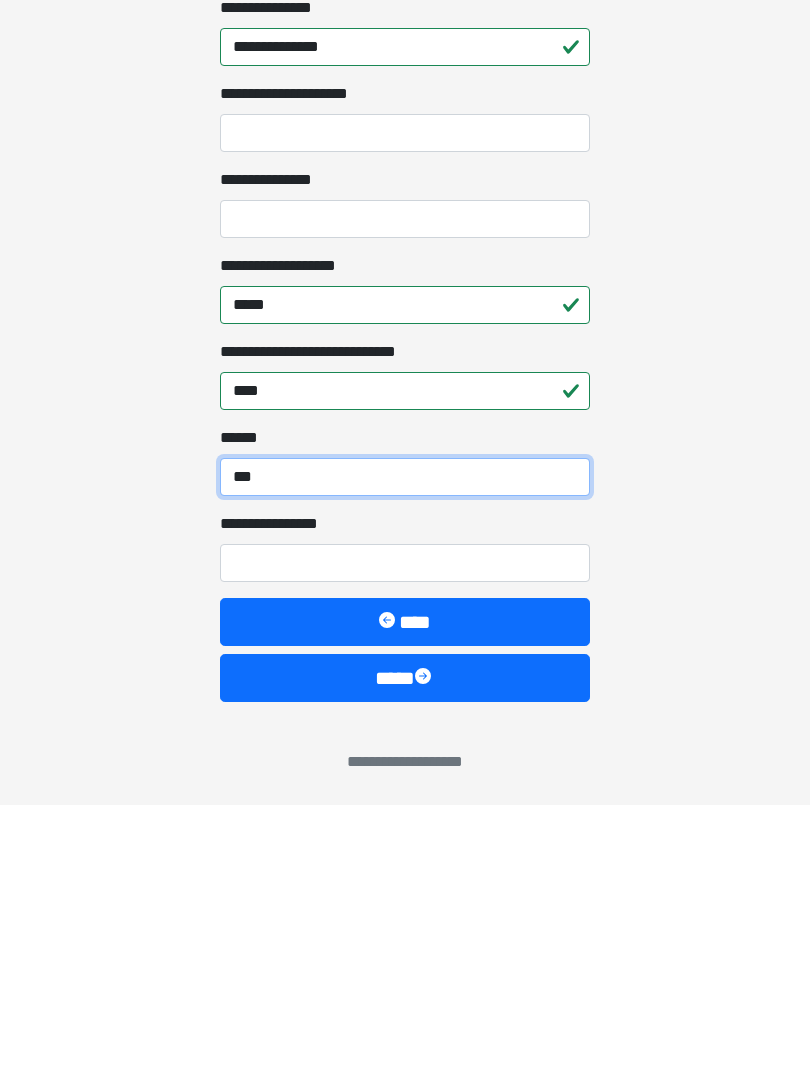 type on "***" 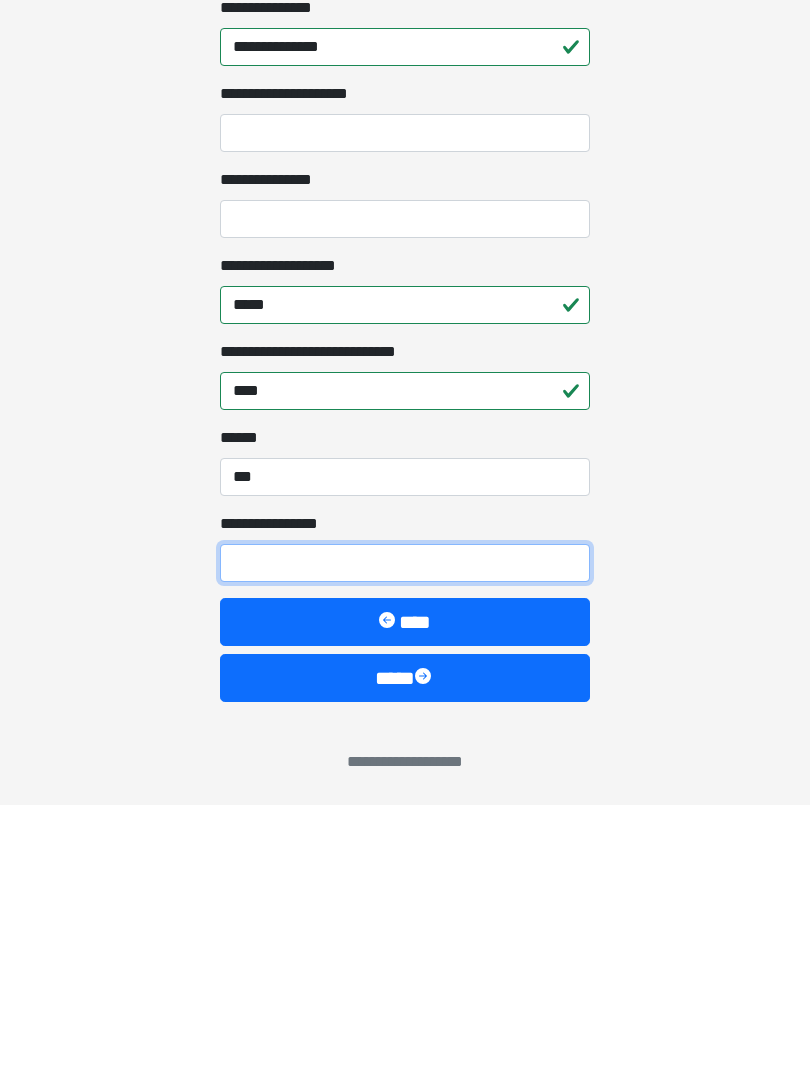 click on "**********" at bounding box center (405, 838) 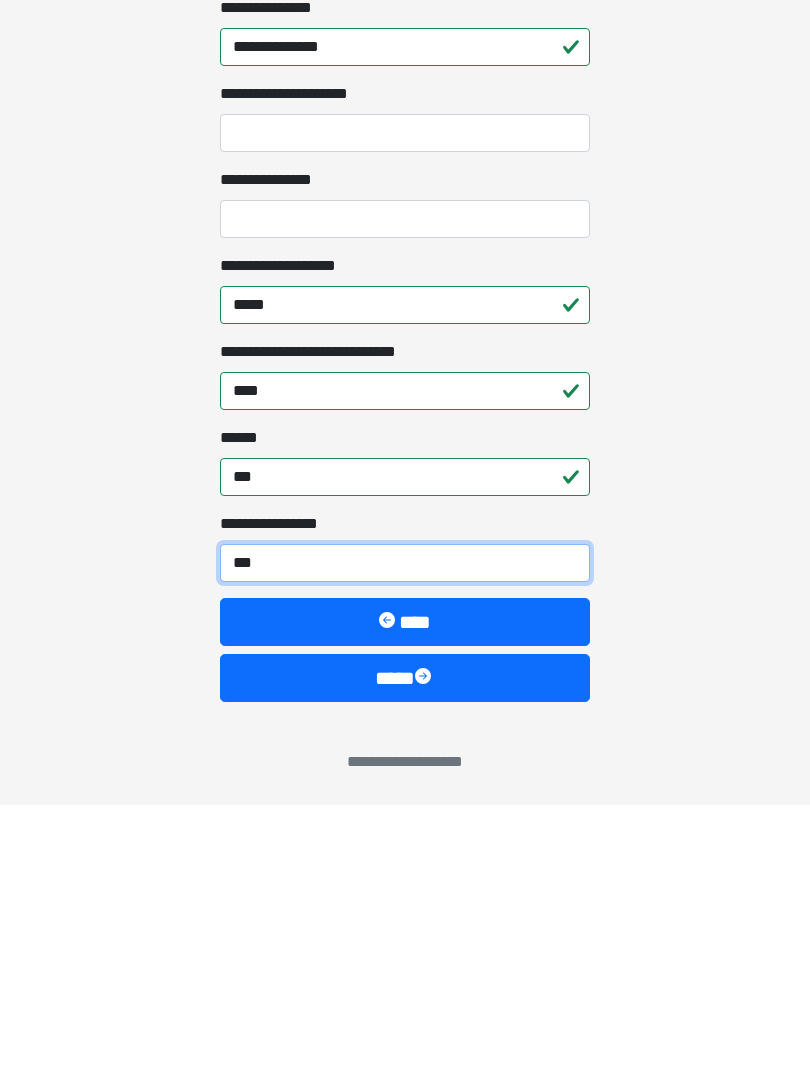 type on "****" 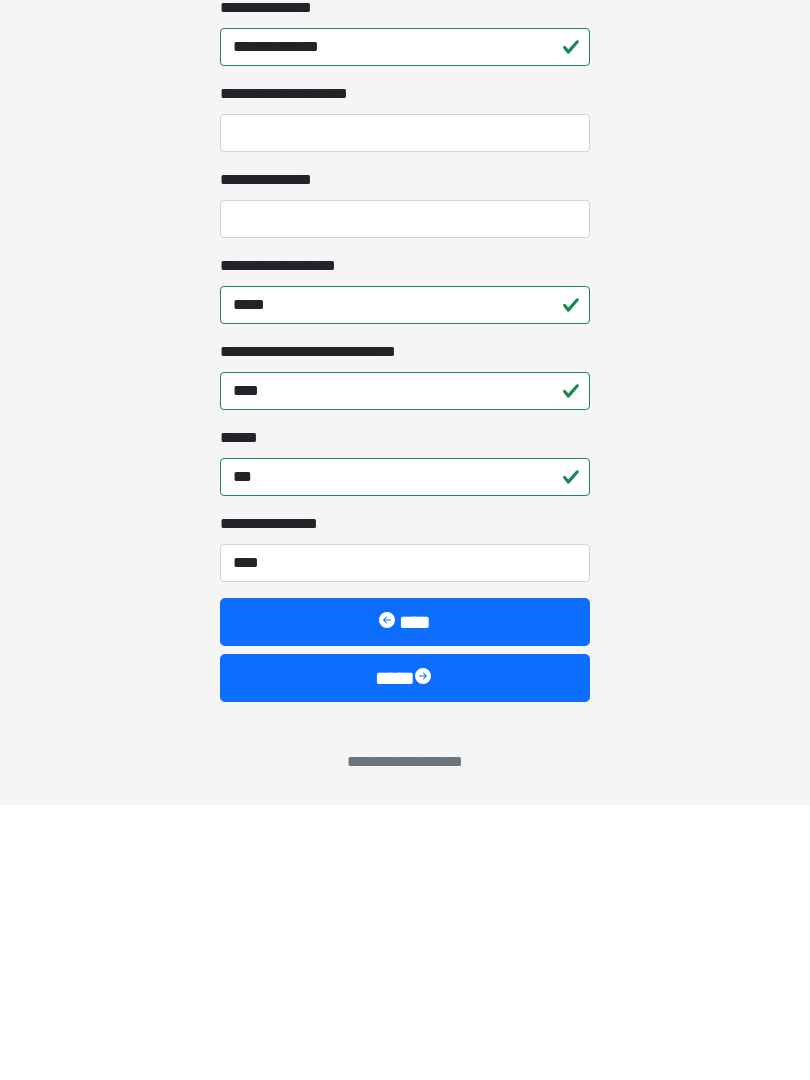 click on "****" at bounding box center [405, 953] 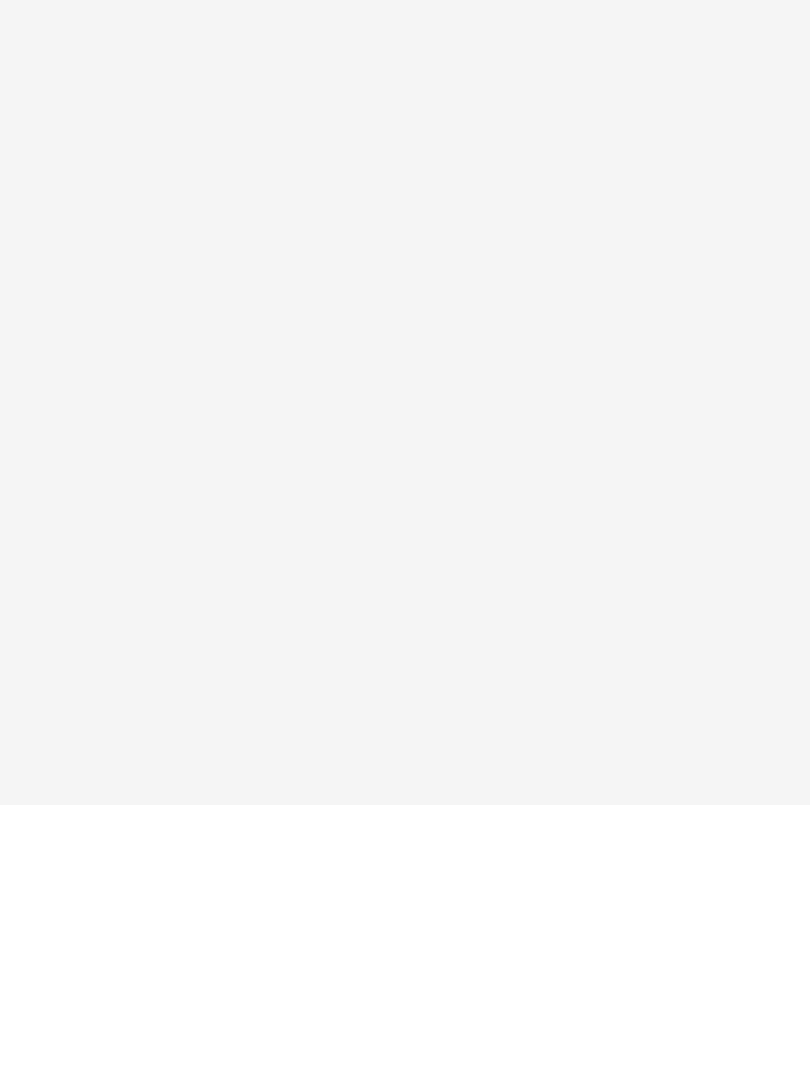 scroll, scrollTop: 0, scrollLeft: 0, axis: both 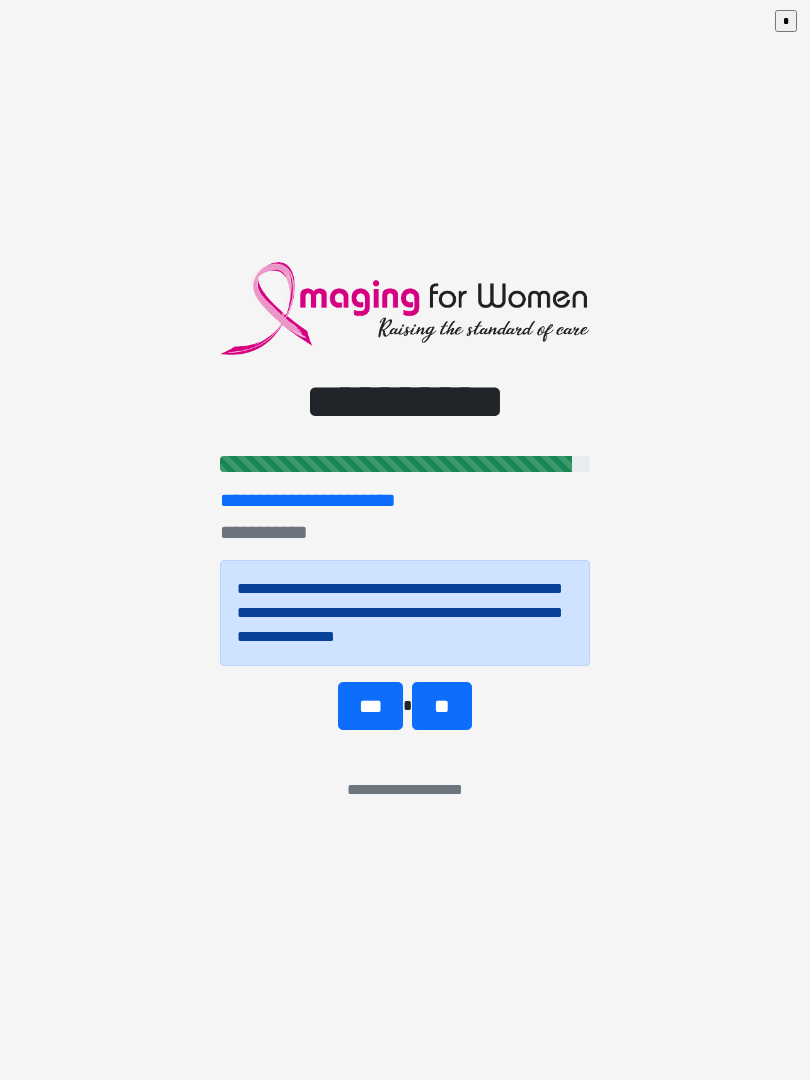 click on "**" at bounding box center [441, 706] 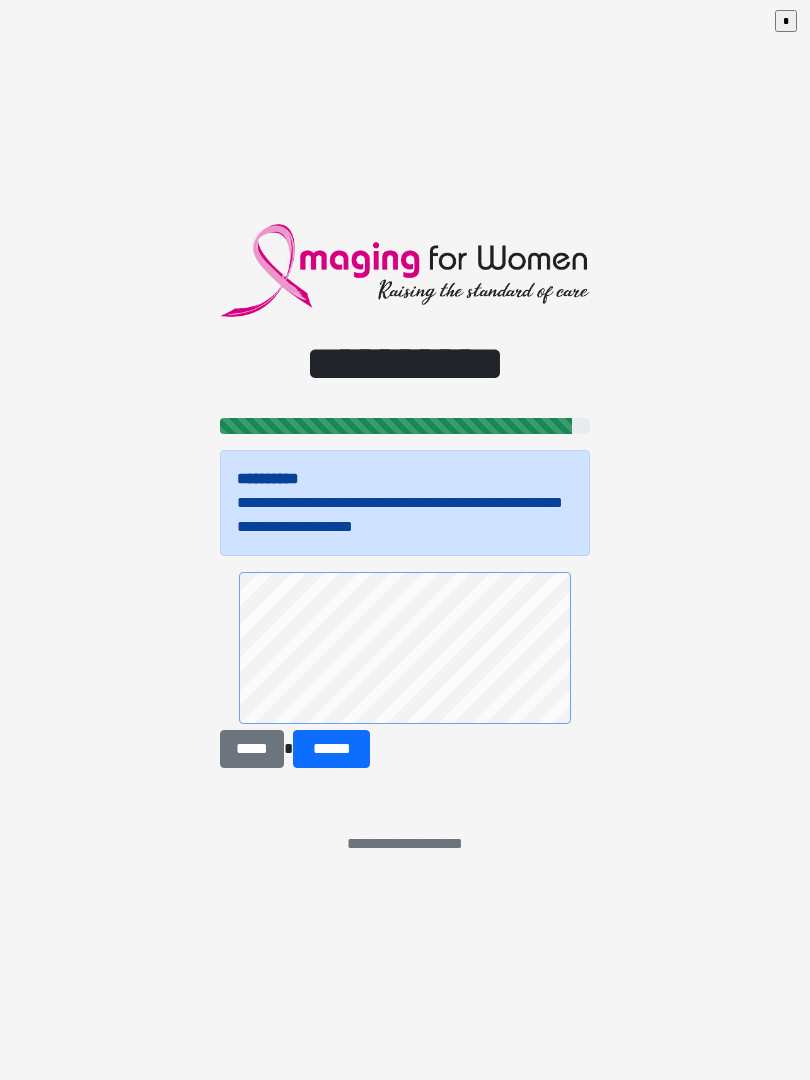 click on "******" at bounding box center [331, 749] 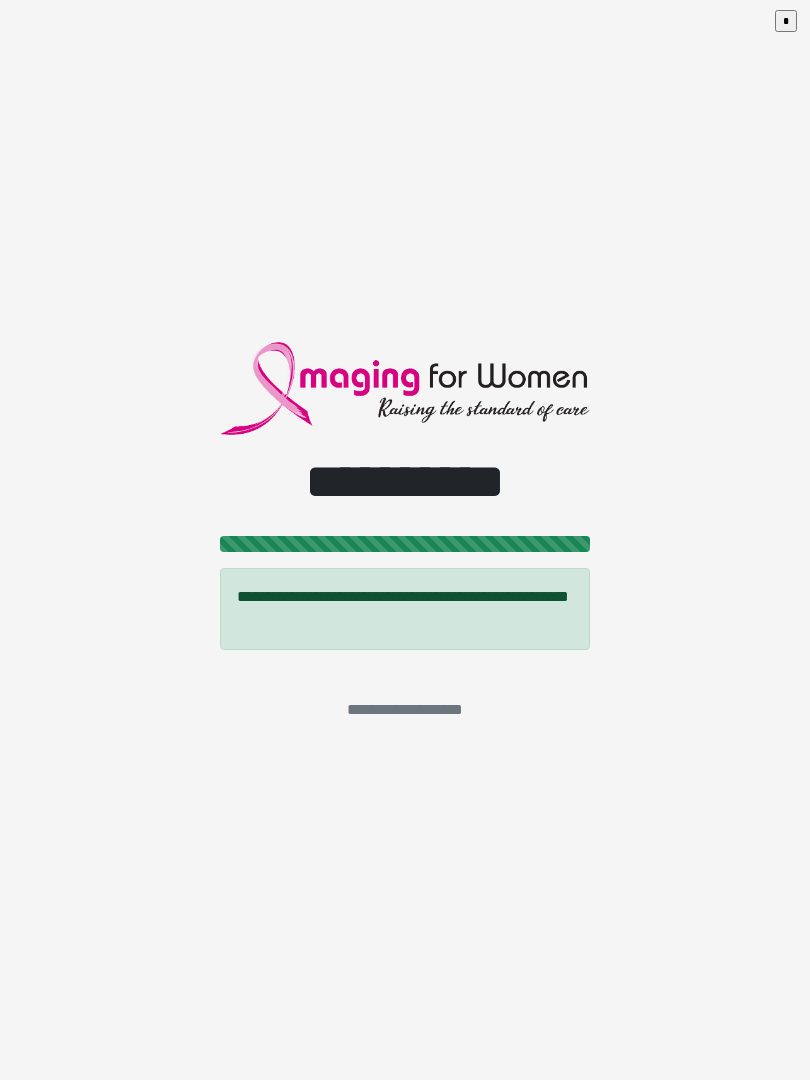 click on "*" at bounding box center [786, 21] 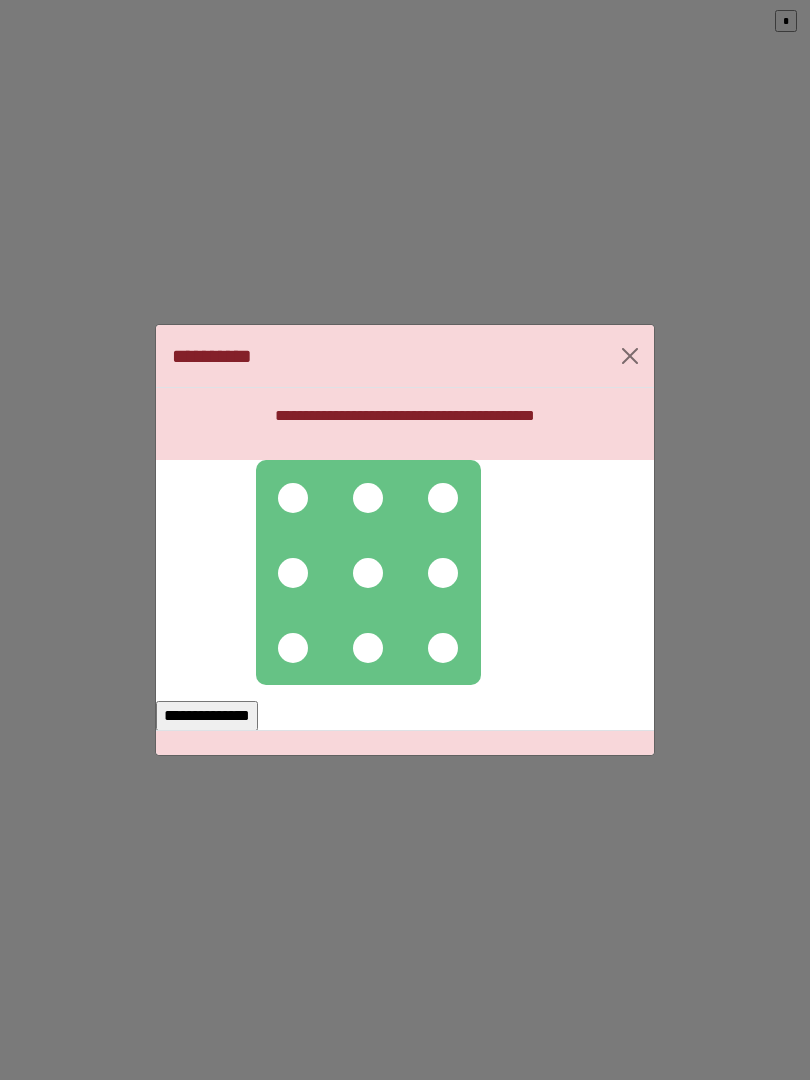 click at bounding box center (368, 498) 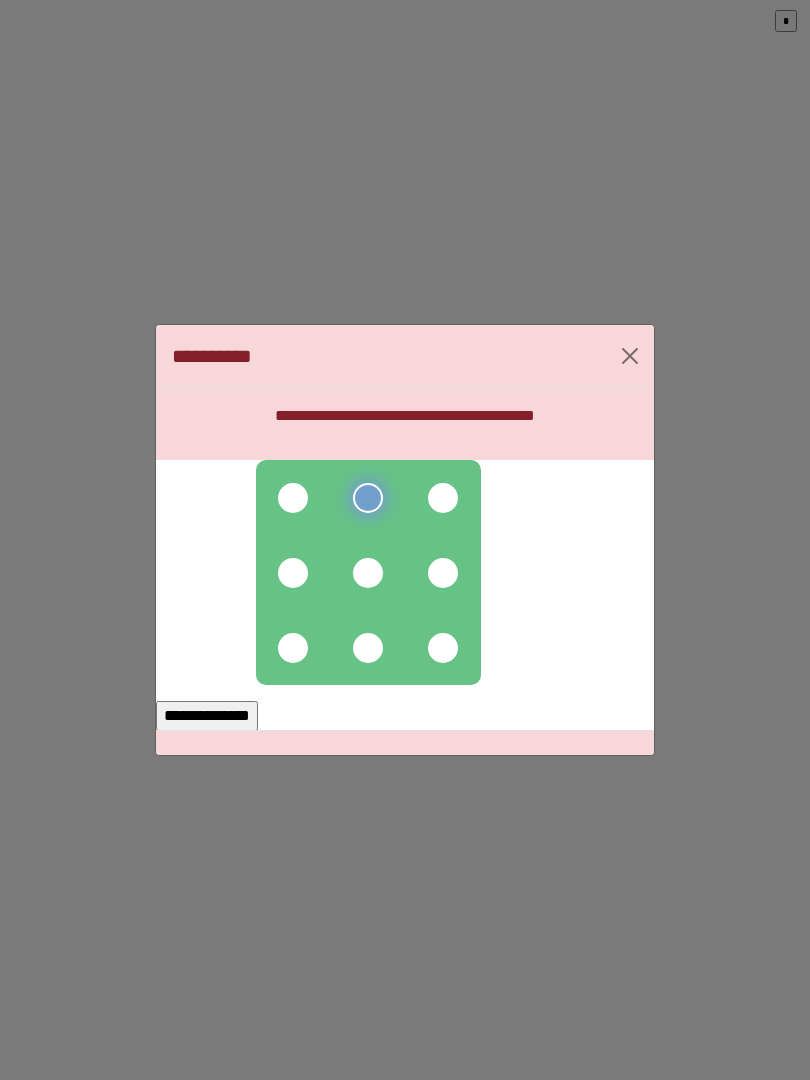 click at bounding box center [293, 573] 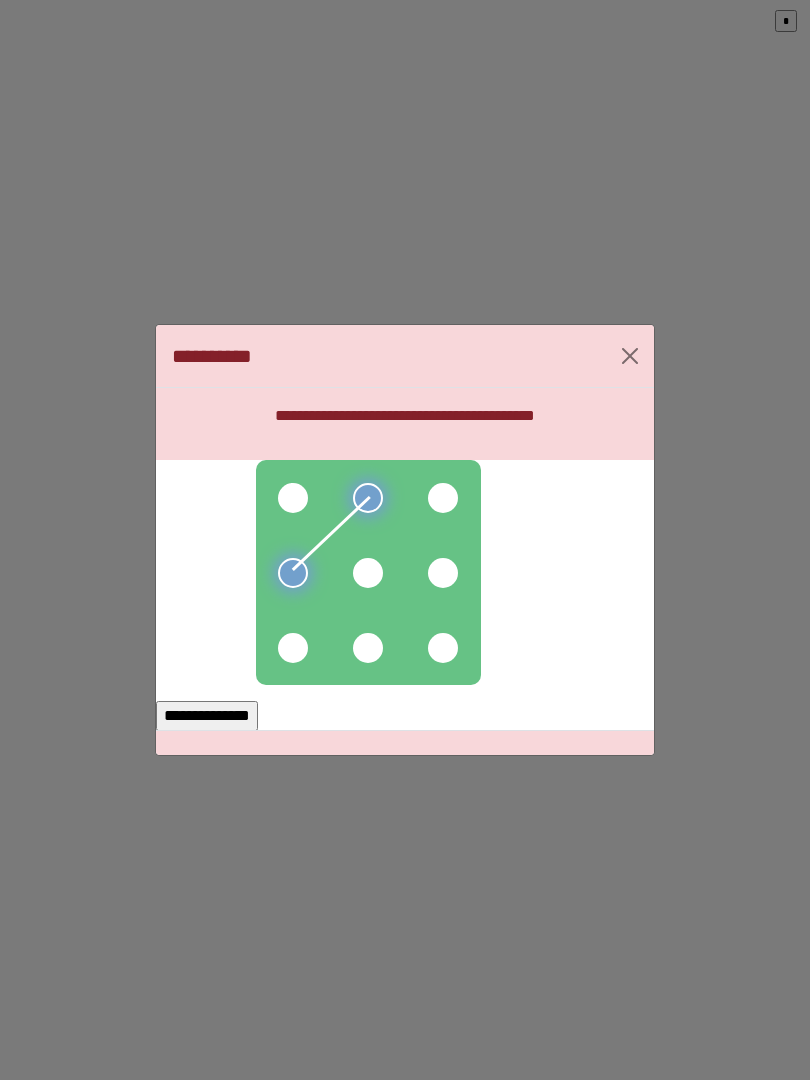 click at bounding box center [368, 573] 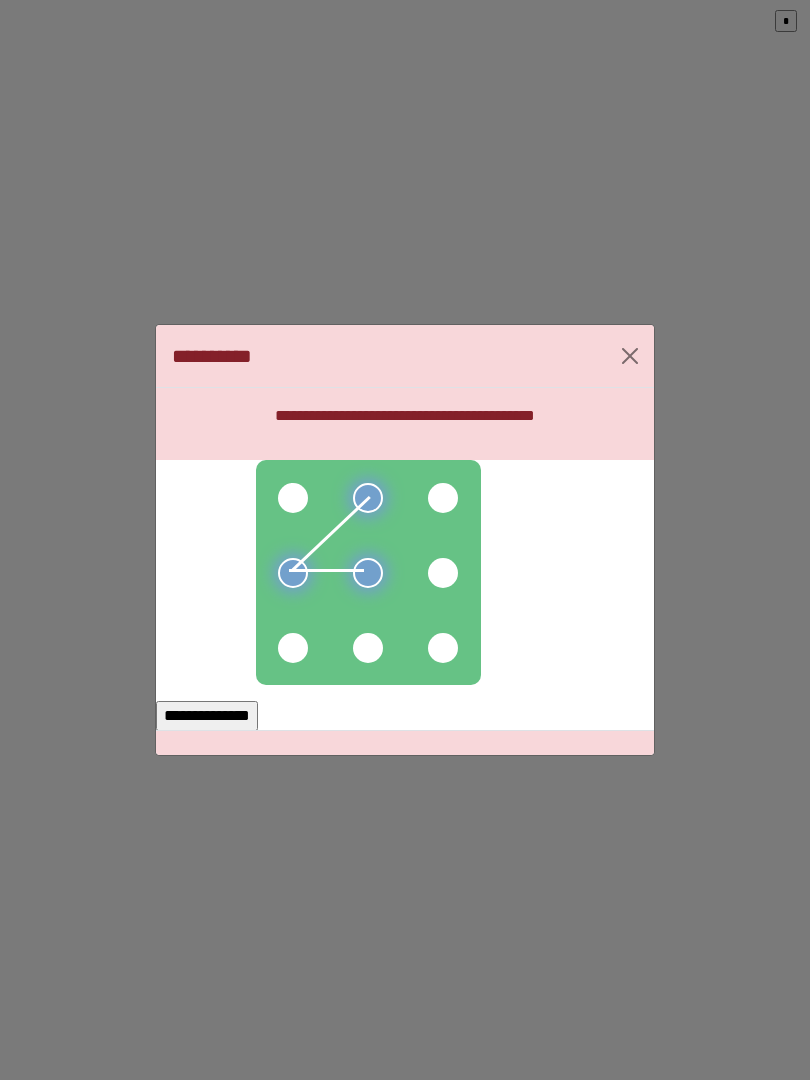 click at bounding box center (293, 648) 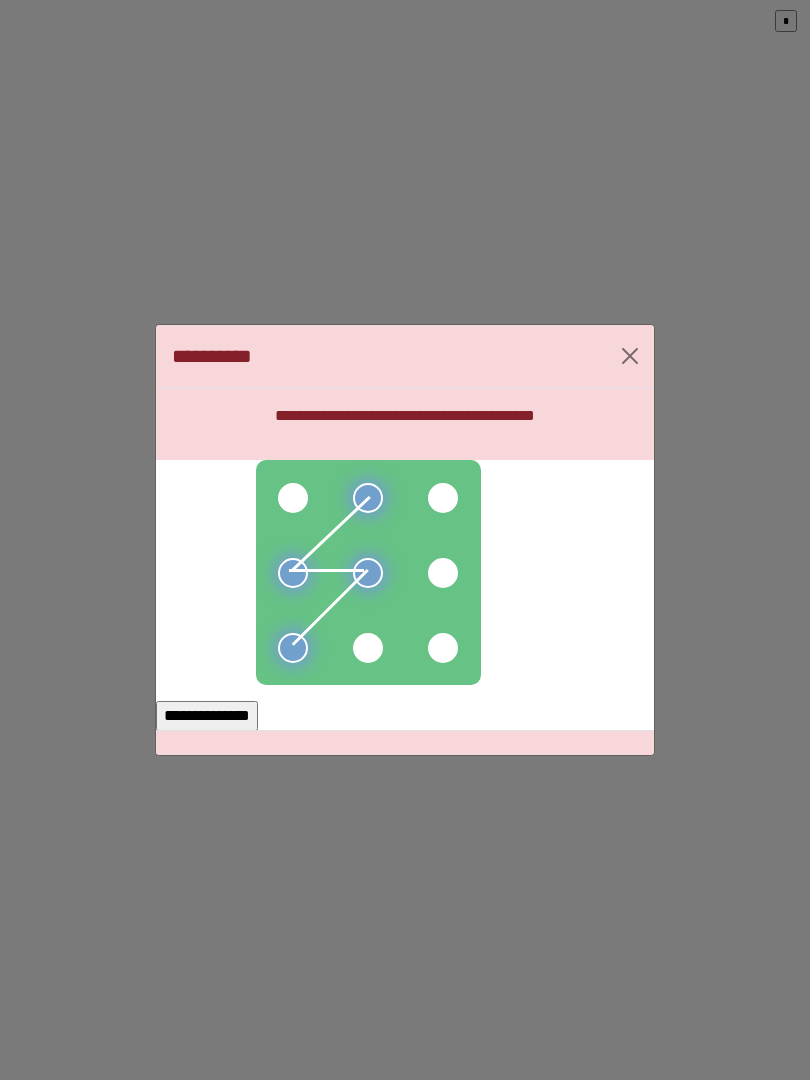 click at bounding box center [293, 498] 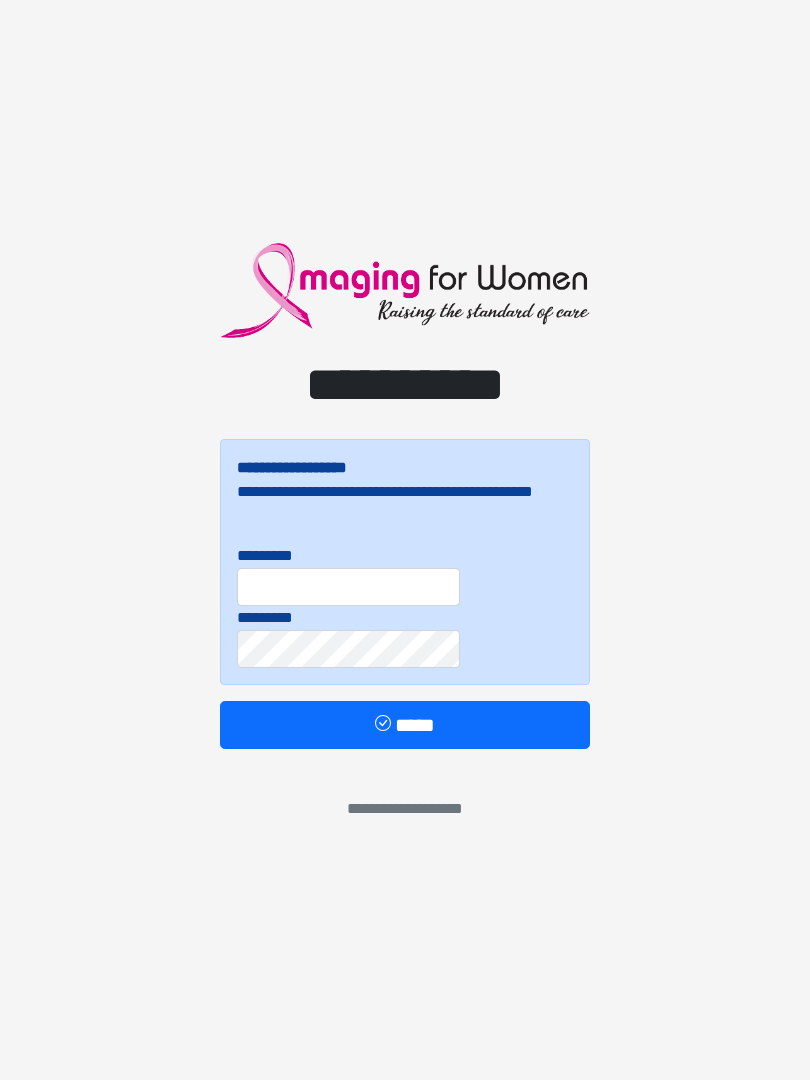 scroll, scrollTop: 0, scrollLeft: 0, axis: both 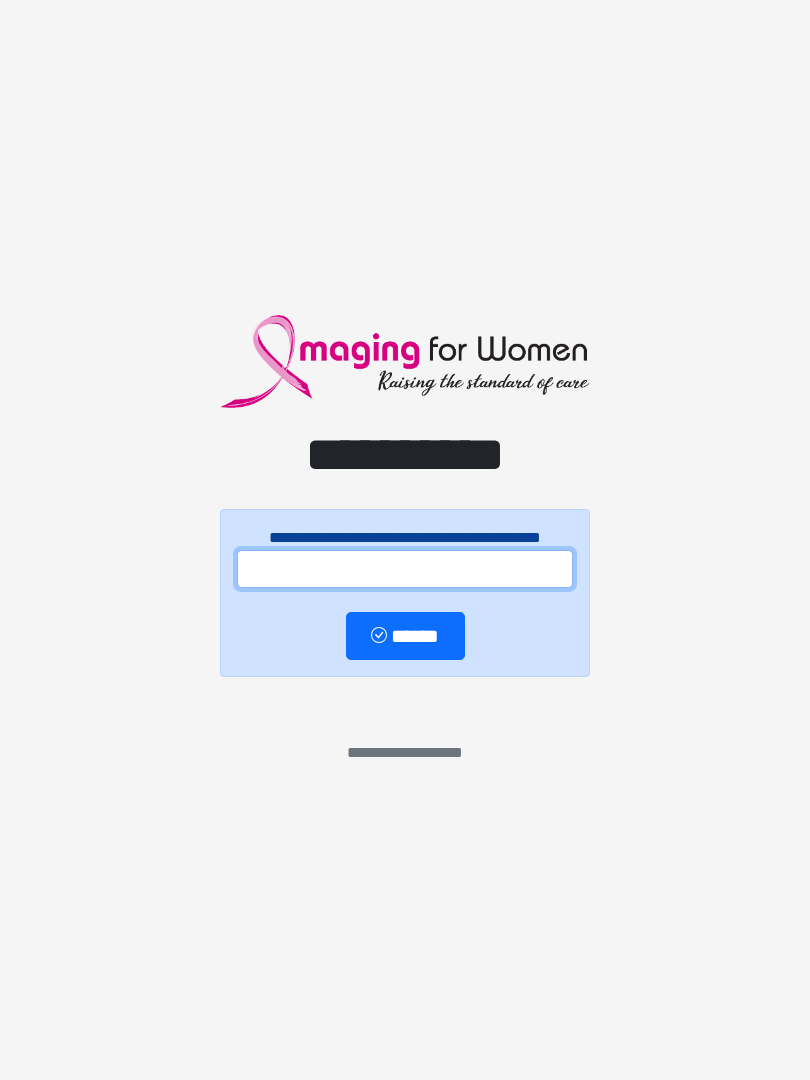 click at bounding box center (405, 569) 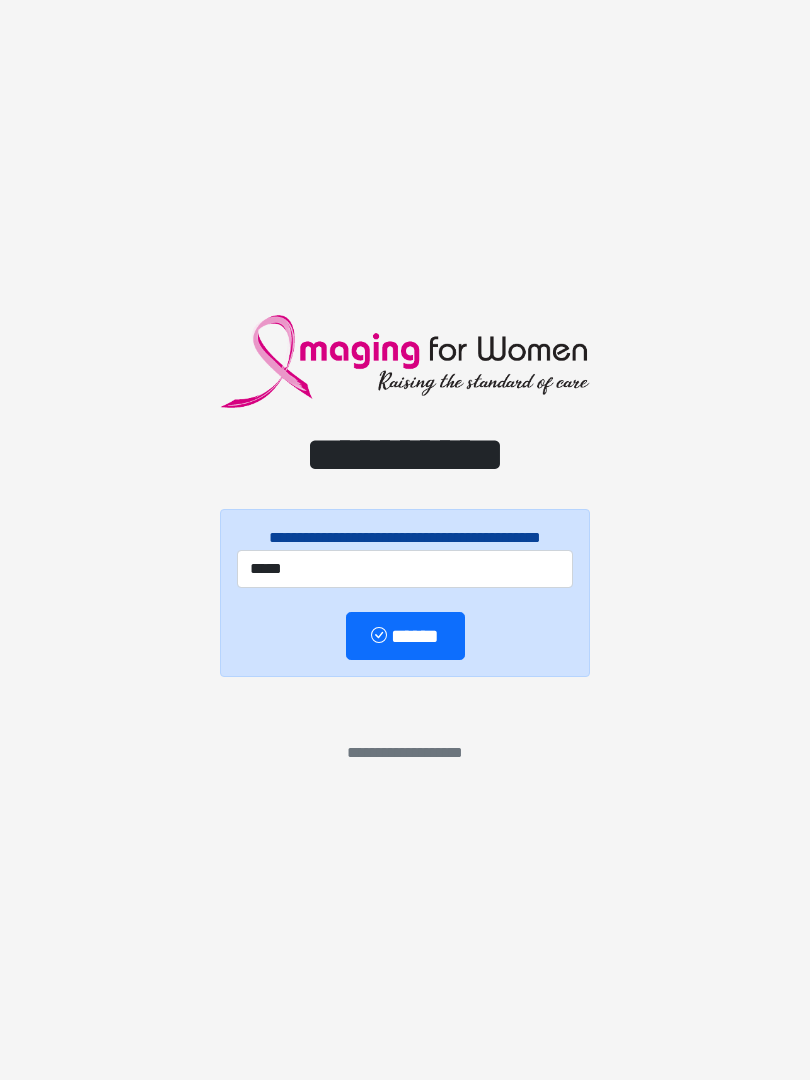 click on "******" at bounding box center [405, 636] 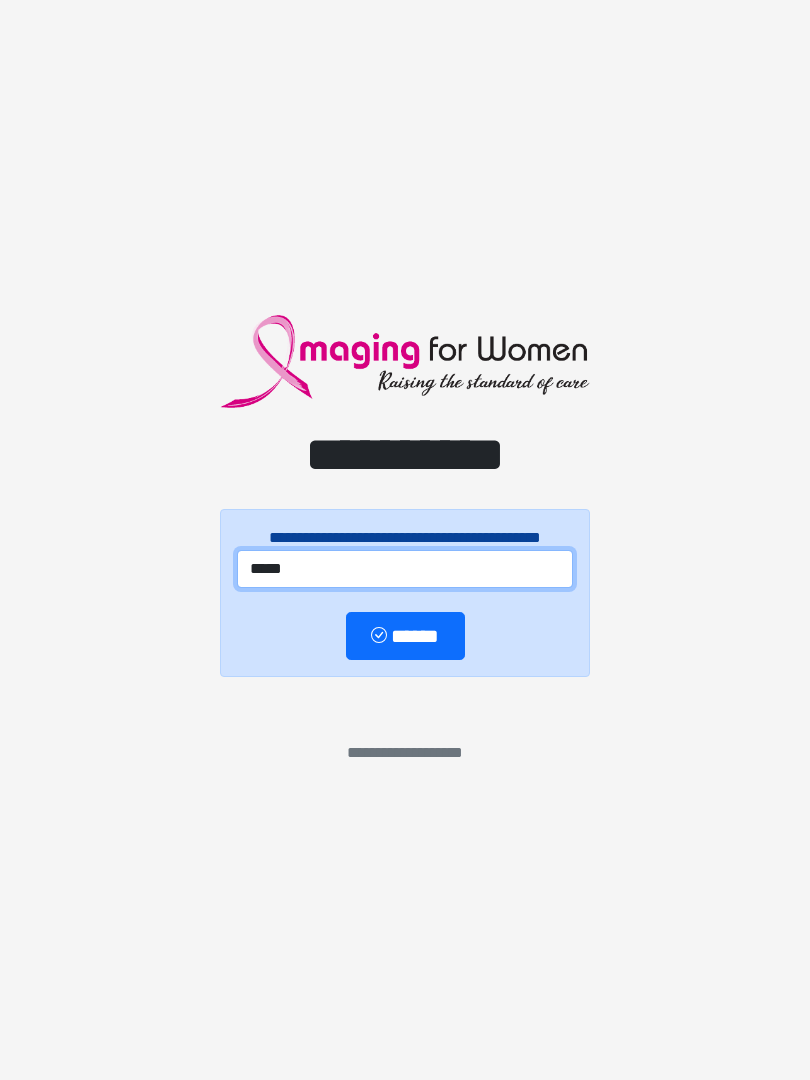 click on "*****" at bounding box center [405, 569] 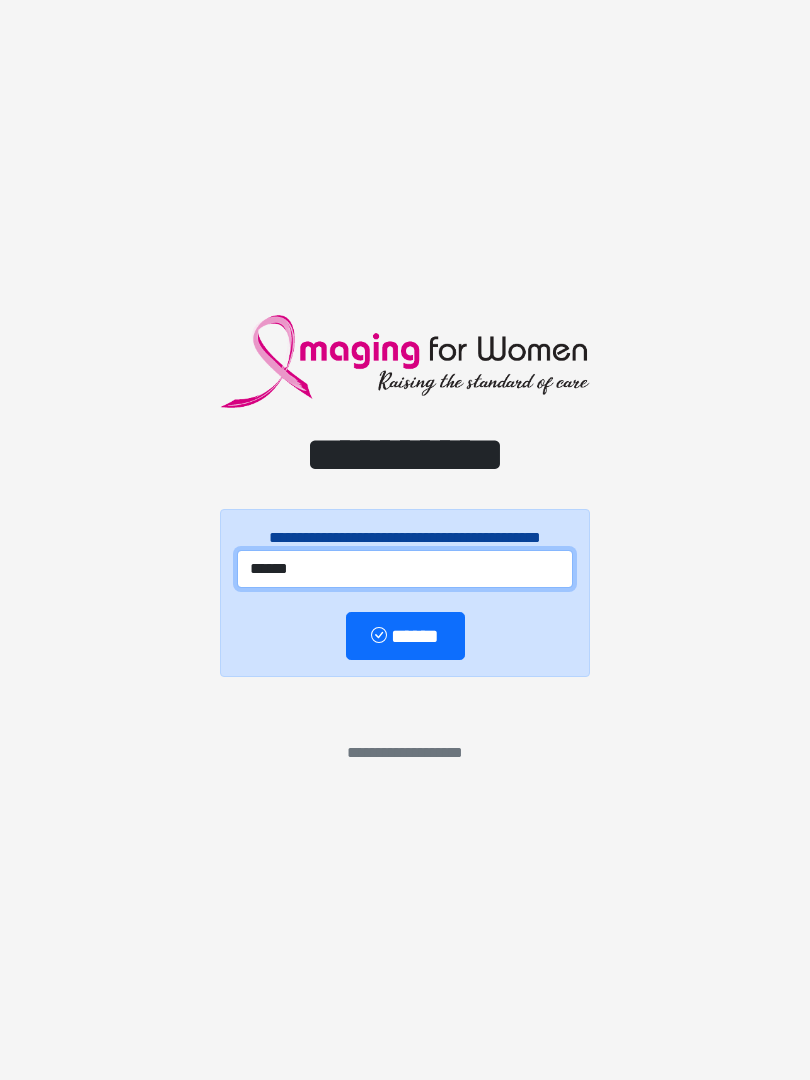 type on "******" 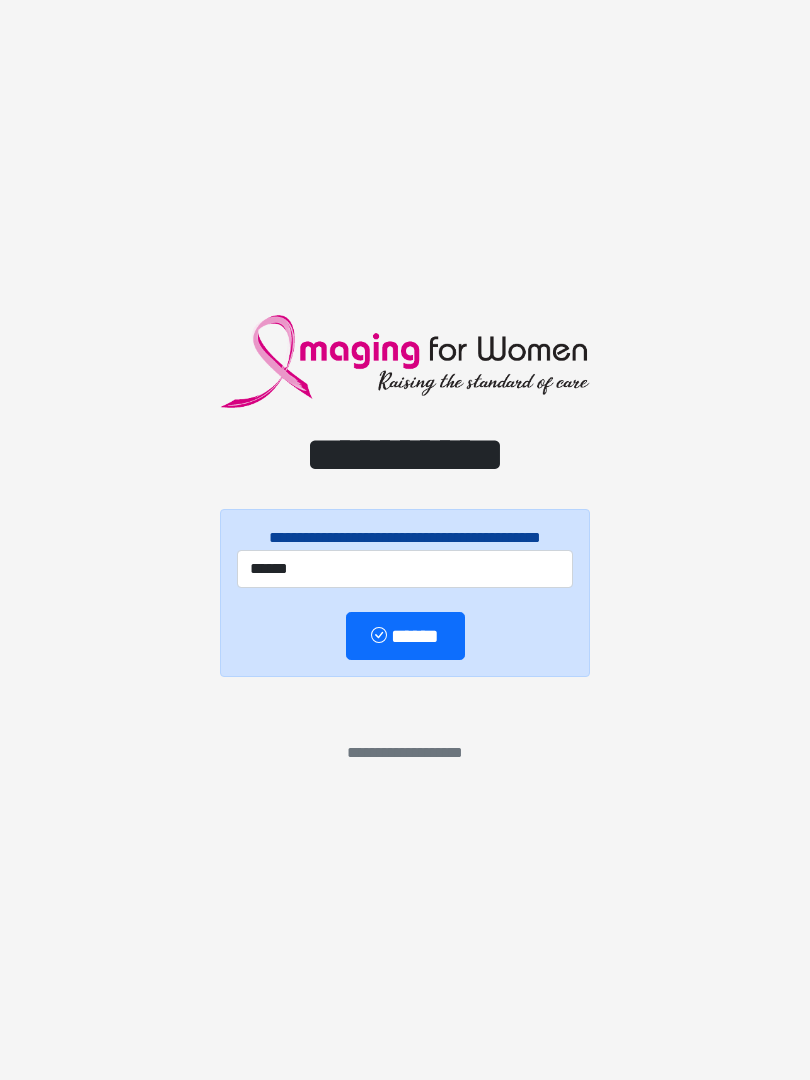 click at bounding box center [381, 637] 